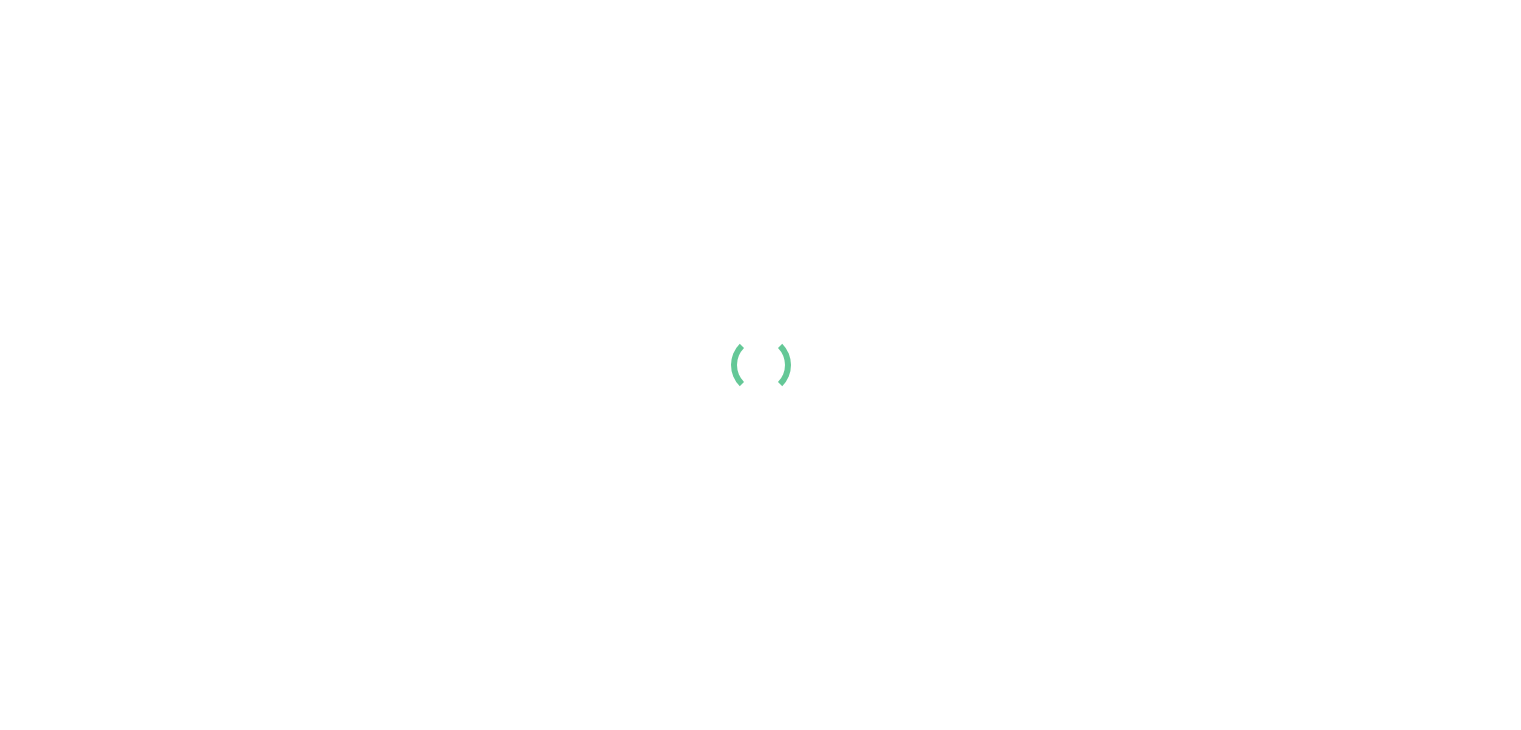scroll, scrollTop: 0, scrollLeft: 0, axis: both 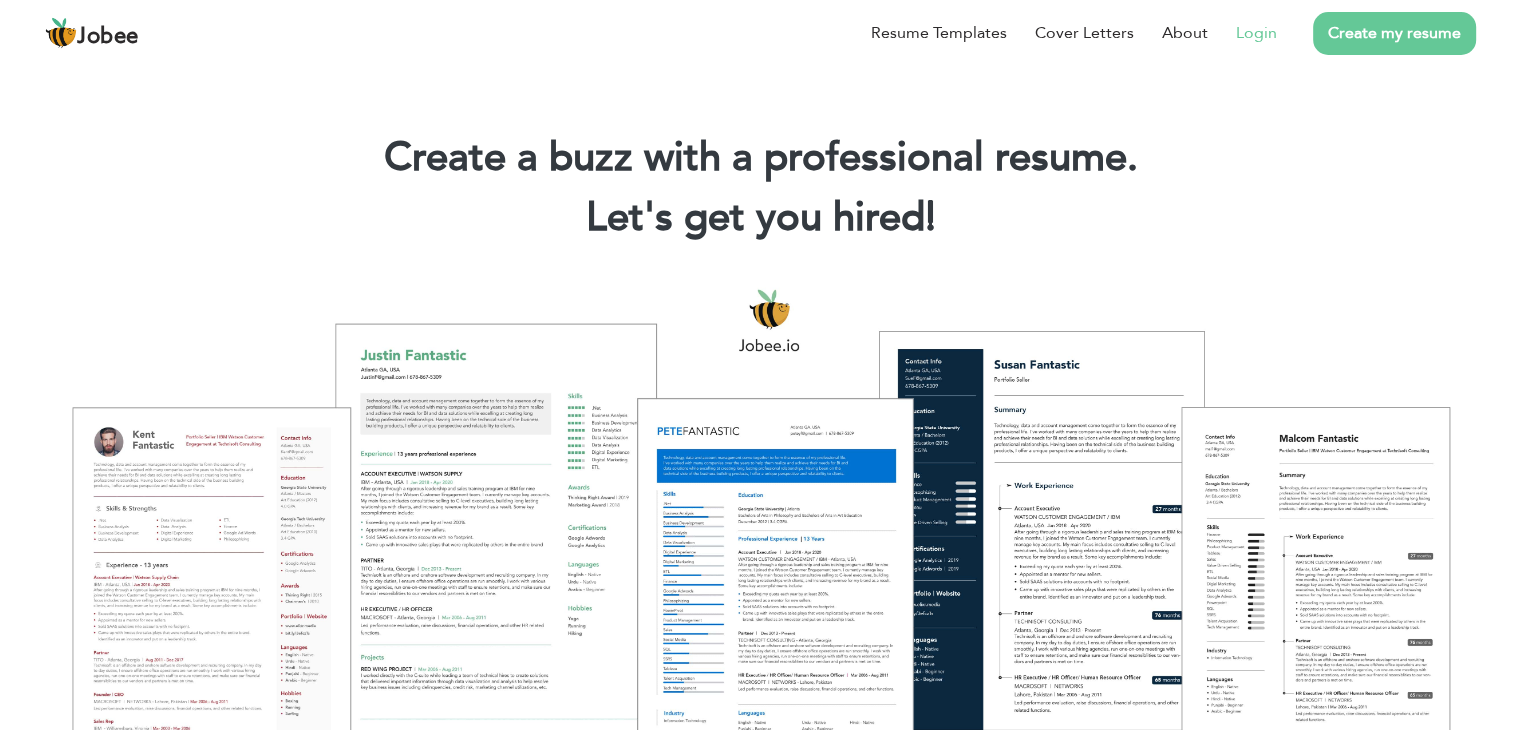 click on "Login" at bounding box center (1256, 33) 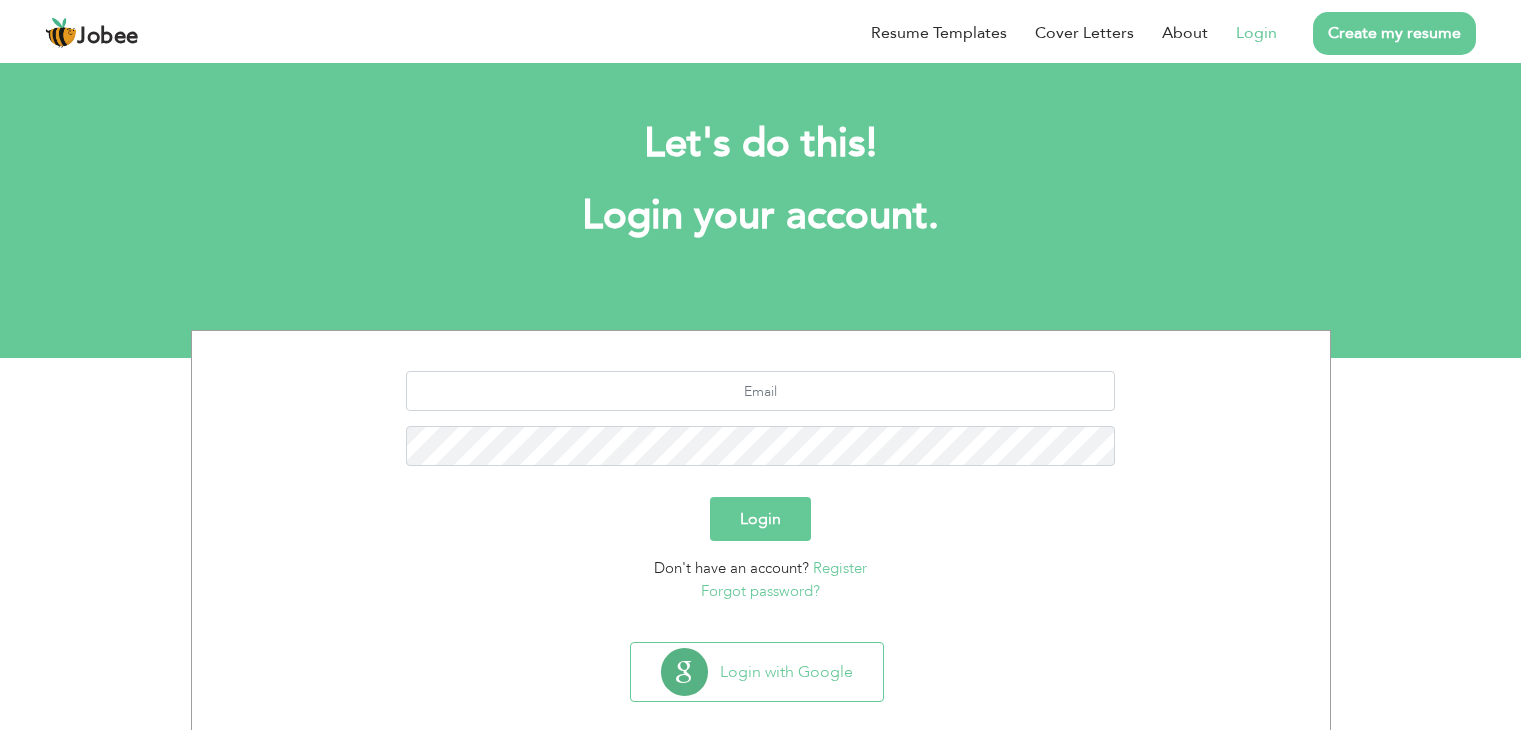scroll, scrollTop: 0, scrollLeft: 0, axis: both 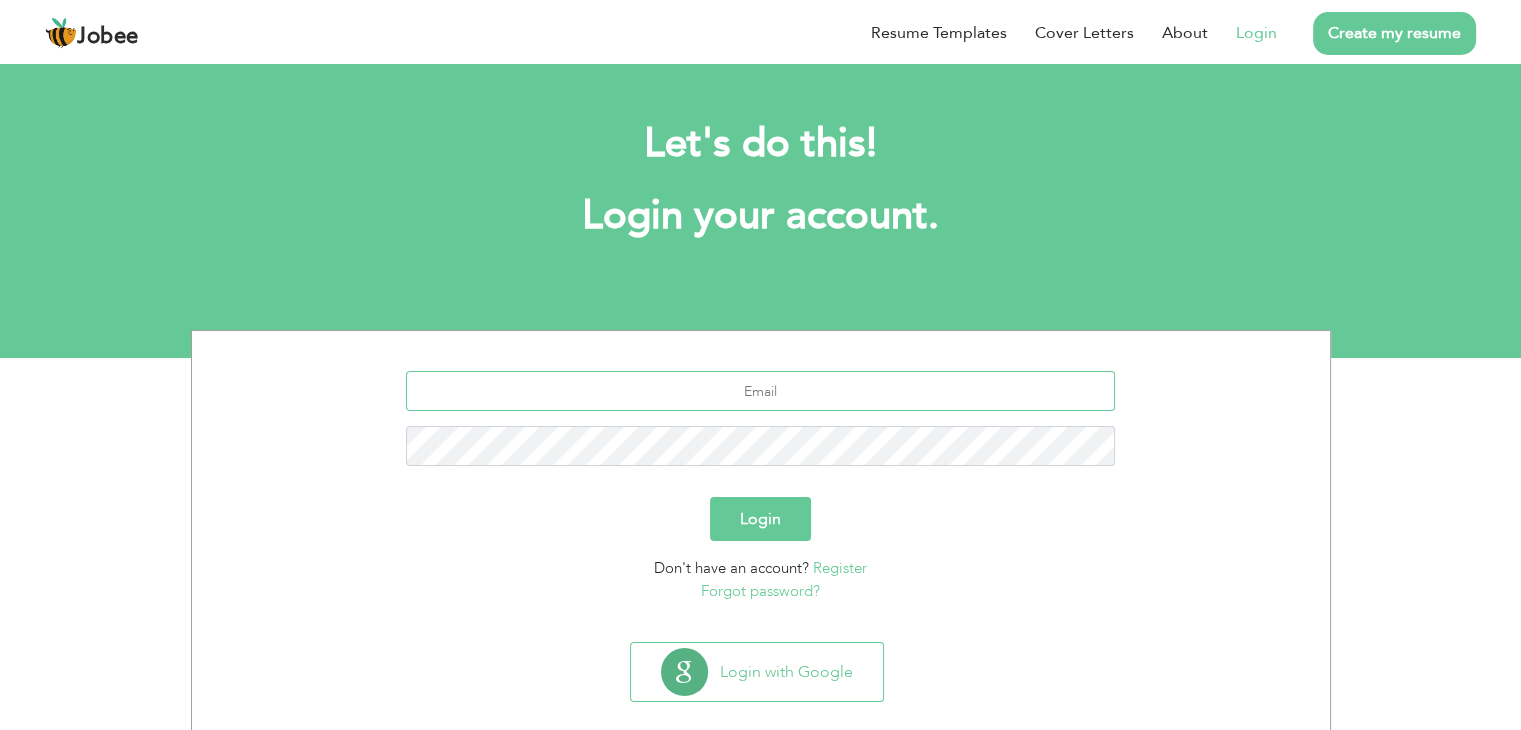 click at bounding box center [760, 391] 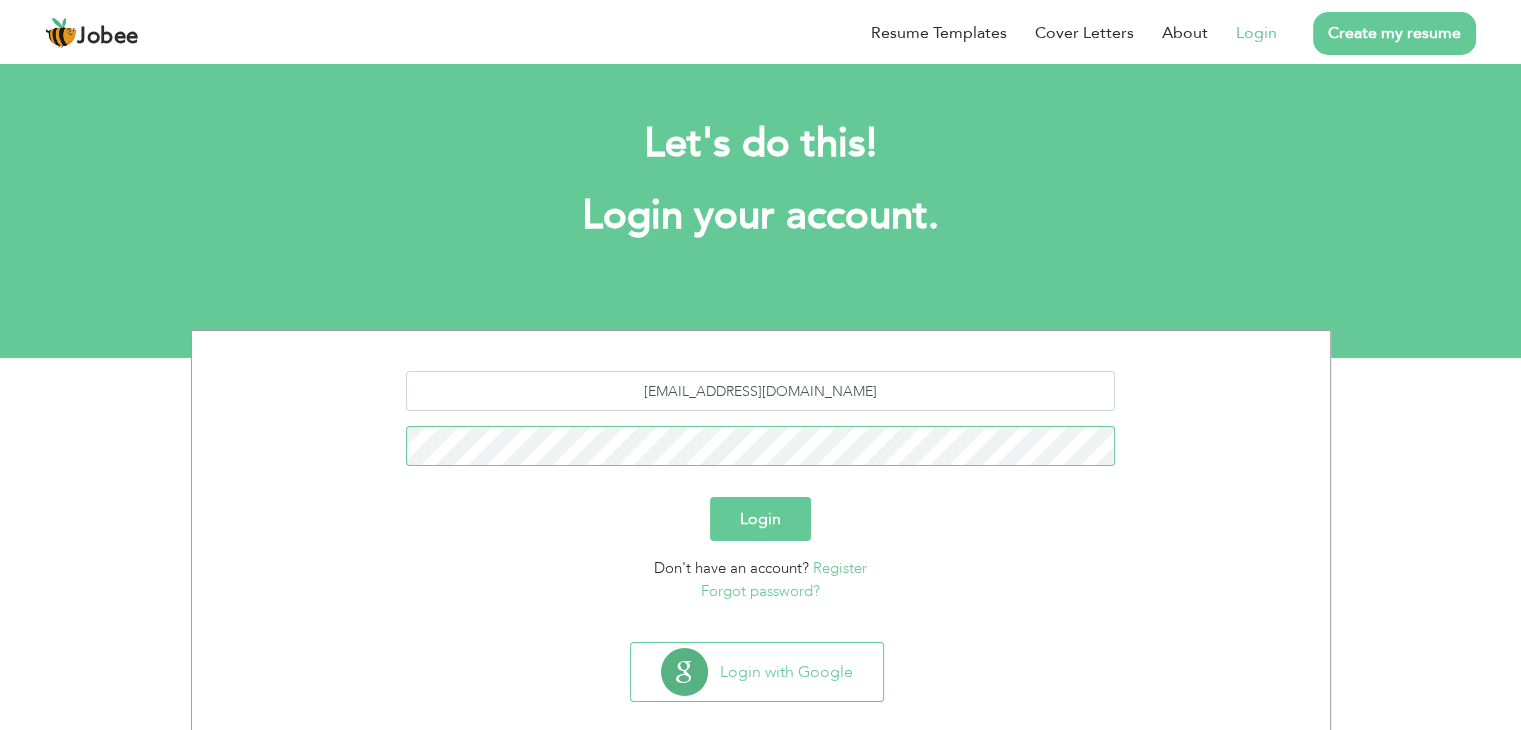 click on "[EMAIL_ADDRESS][DOMAIN_NAME]" at bounding box center (761, 426) 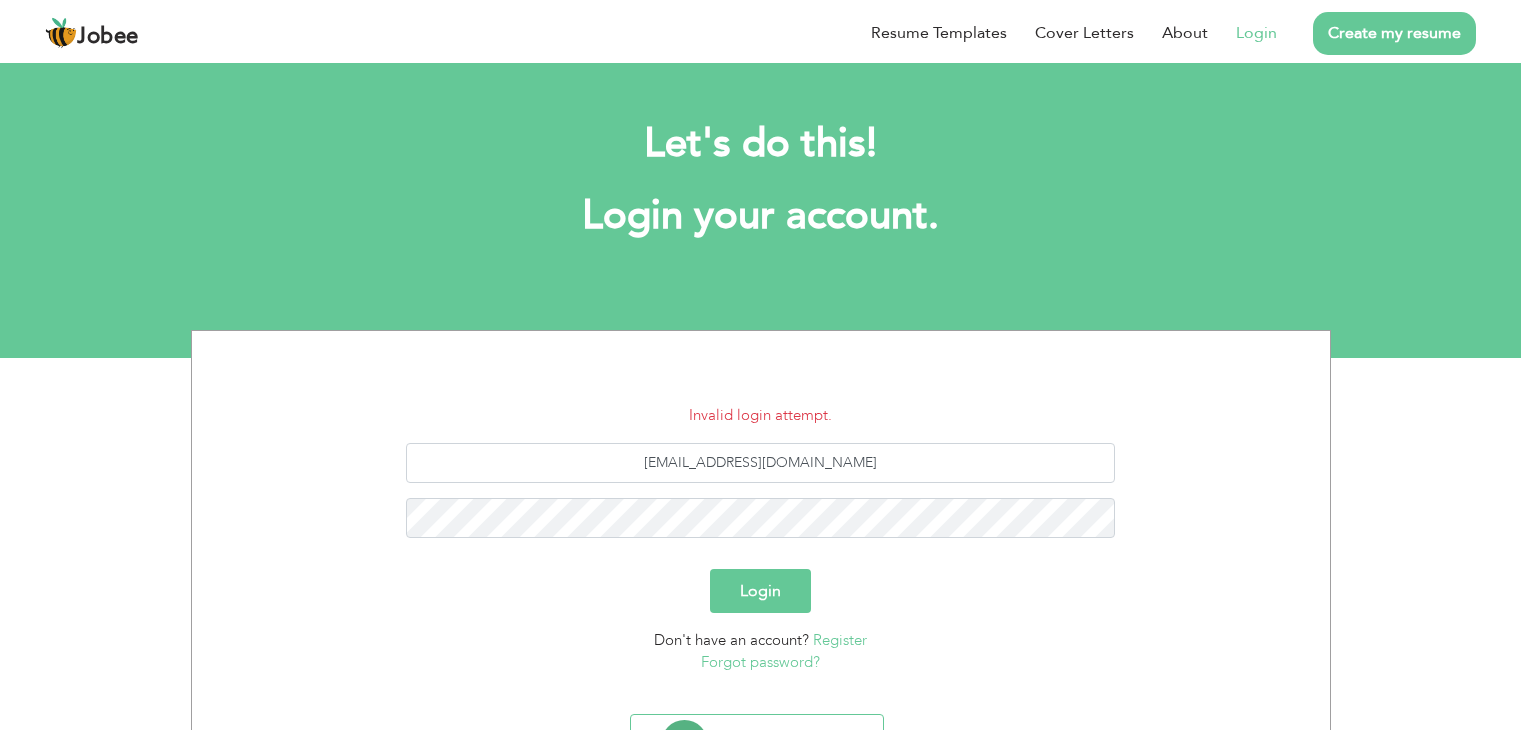 scroll, scrollTop: 0, scrollLeft: 0, axis: both 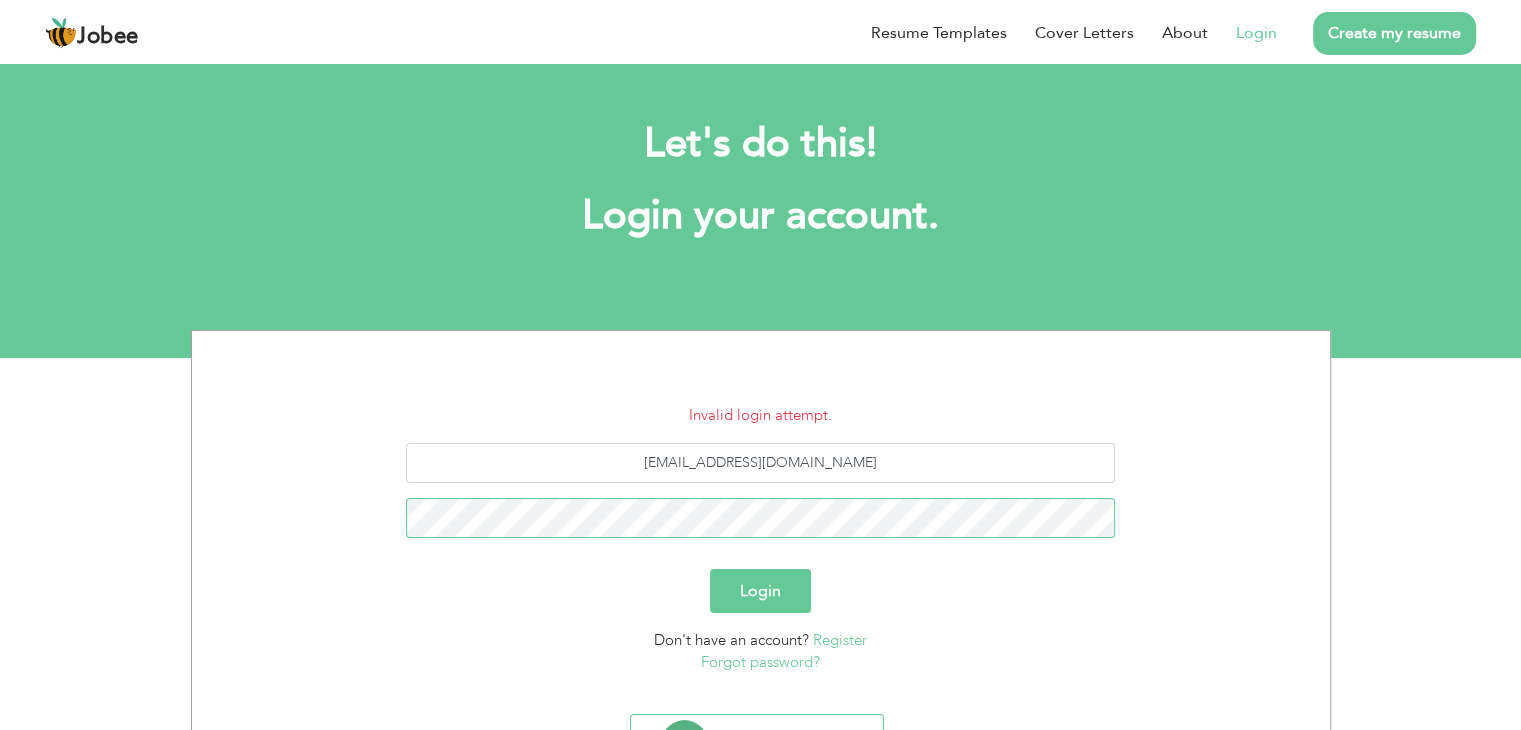 click on "Login" at bounding box center [760, 591] 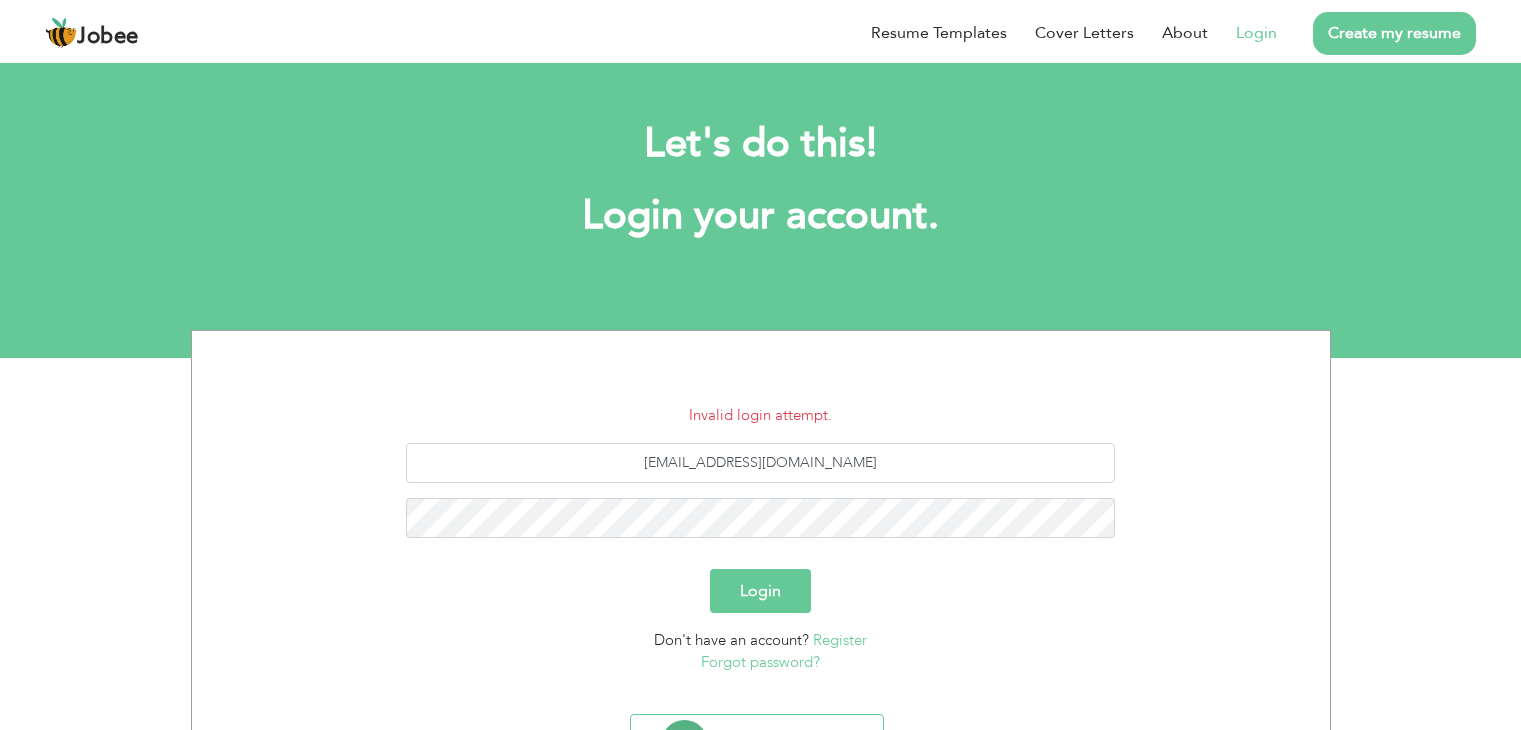 scroll, scrollTop: 0, scrollLeft: 0, axis: both 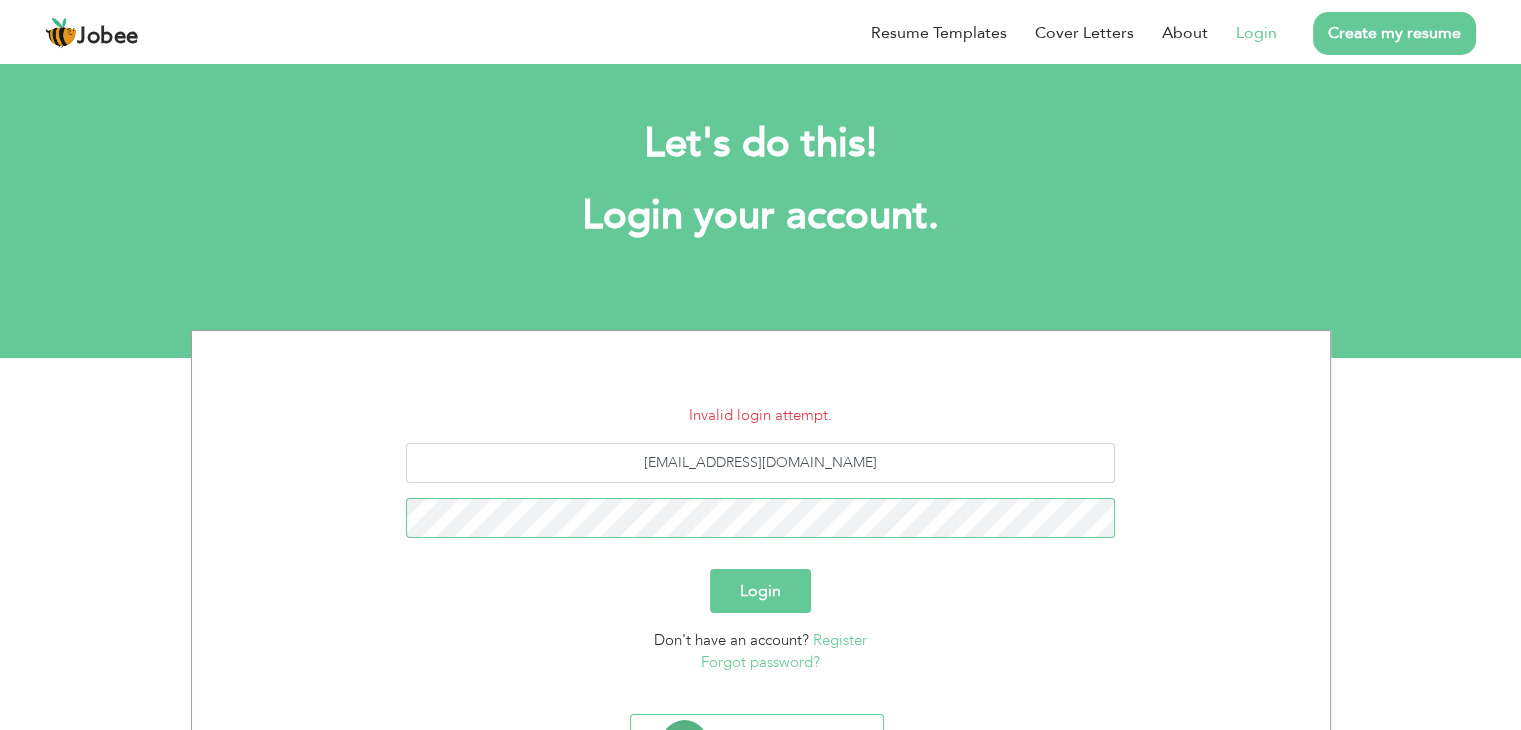 click on "Login" at bounding box center [760, 591] 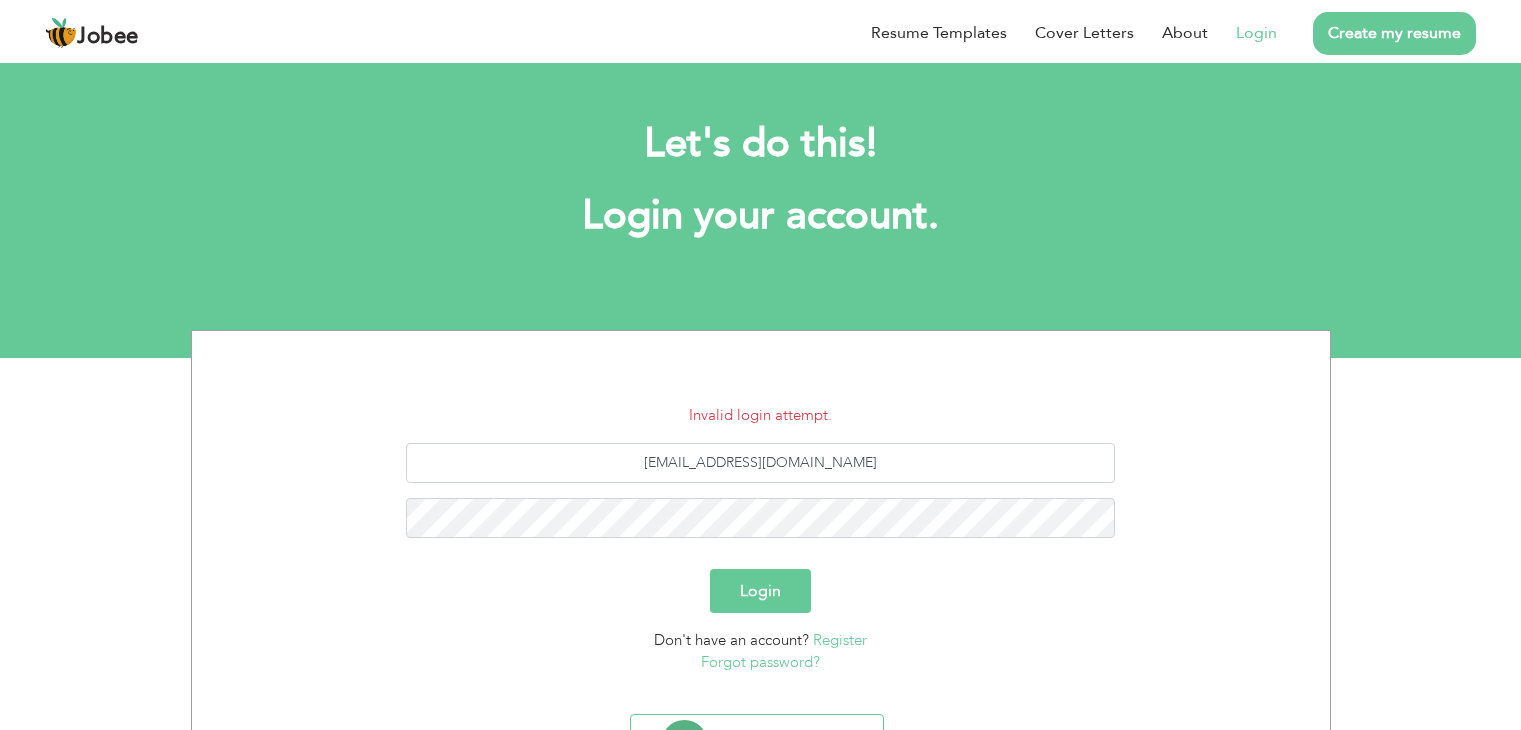 scroll, scrollTop: 0, scrollLeft: 0, axis: both 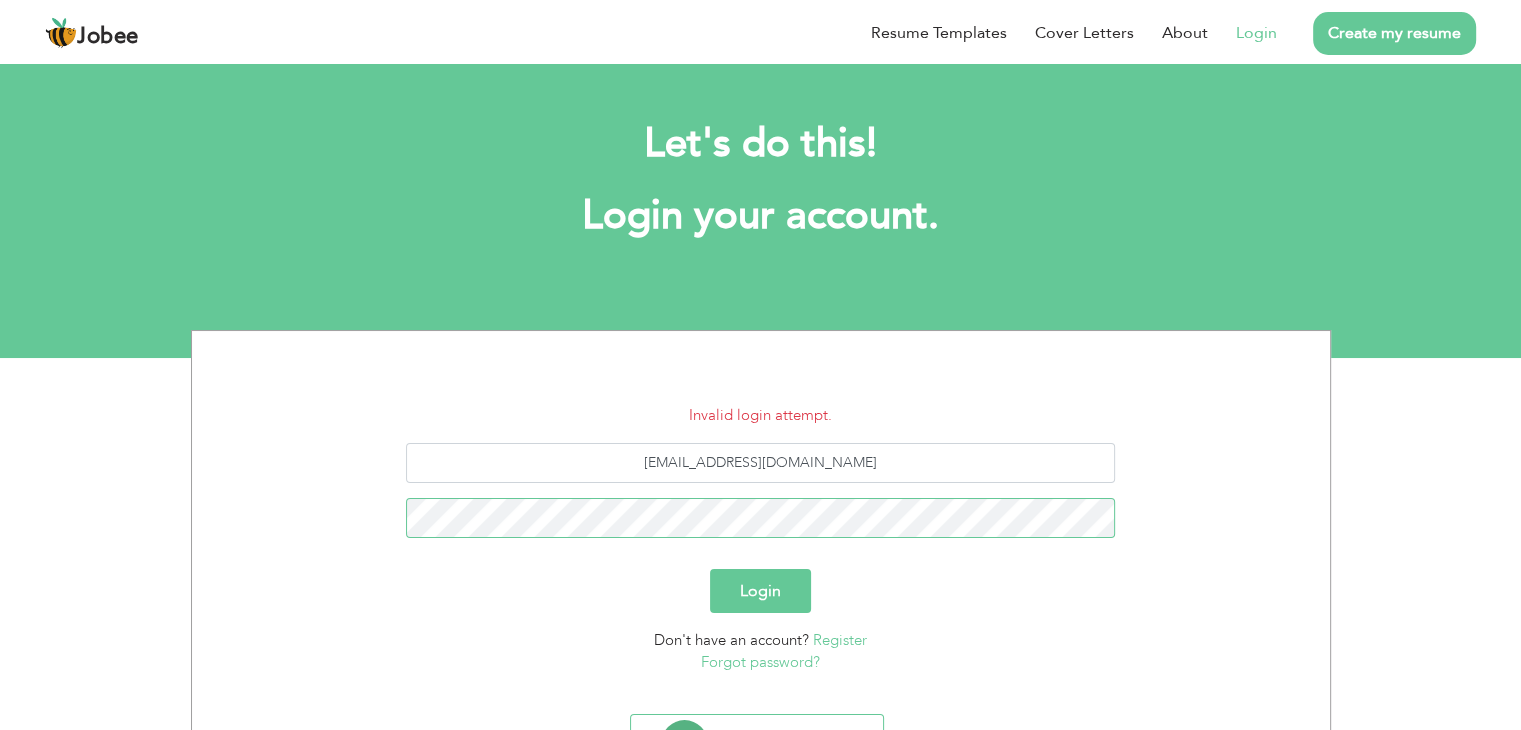 click on "Login" at bounding box center (760, 591) 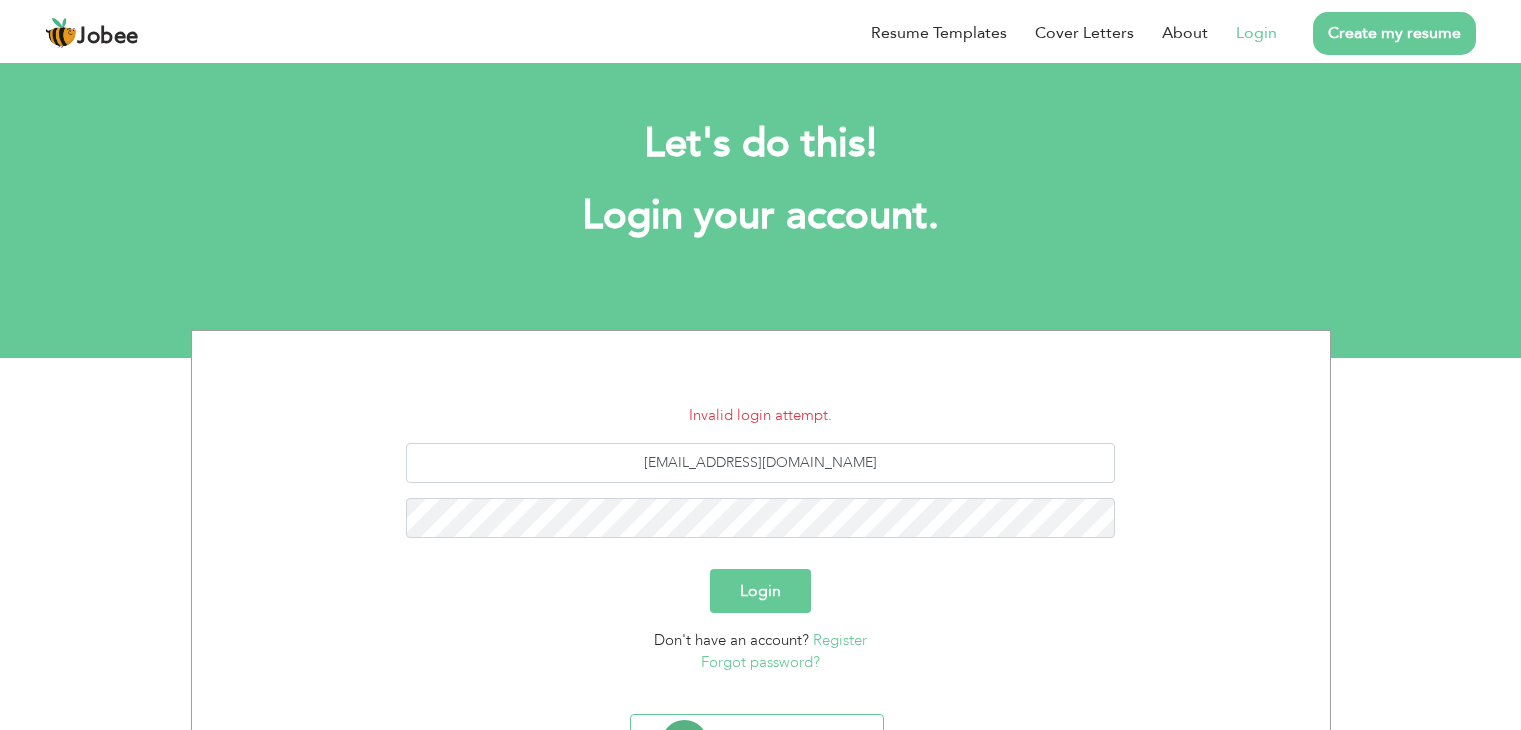 scroll, scrollTop: 0, scrollLeft: 0, axis: both 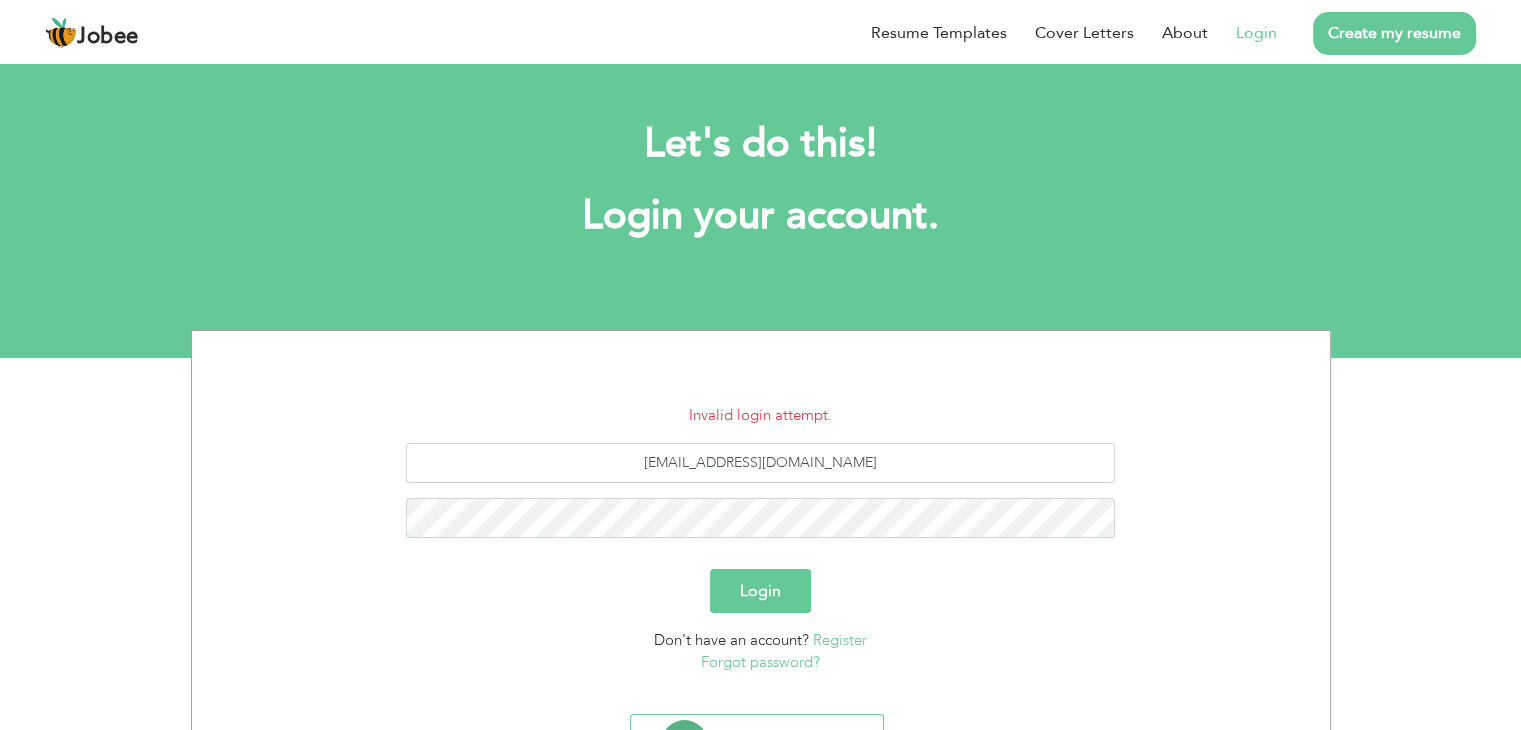 click on "Forgot password?" at bounding box center [760, 662] 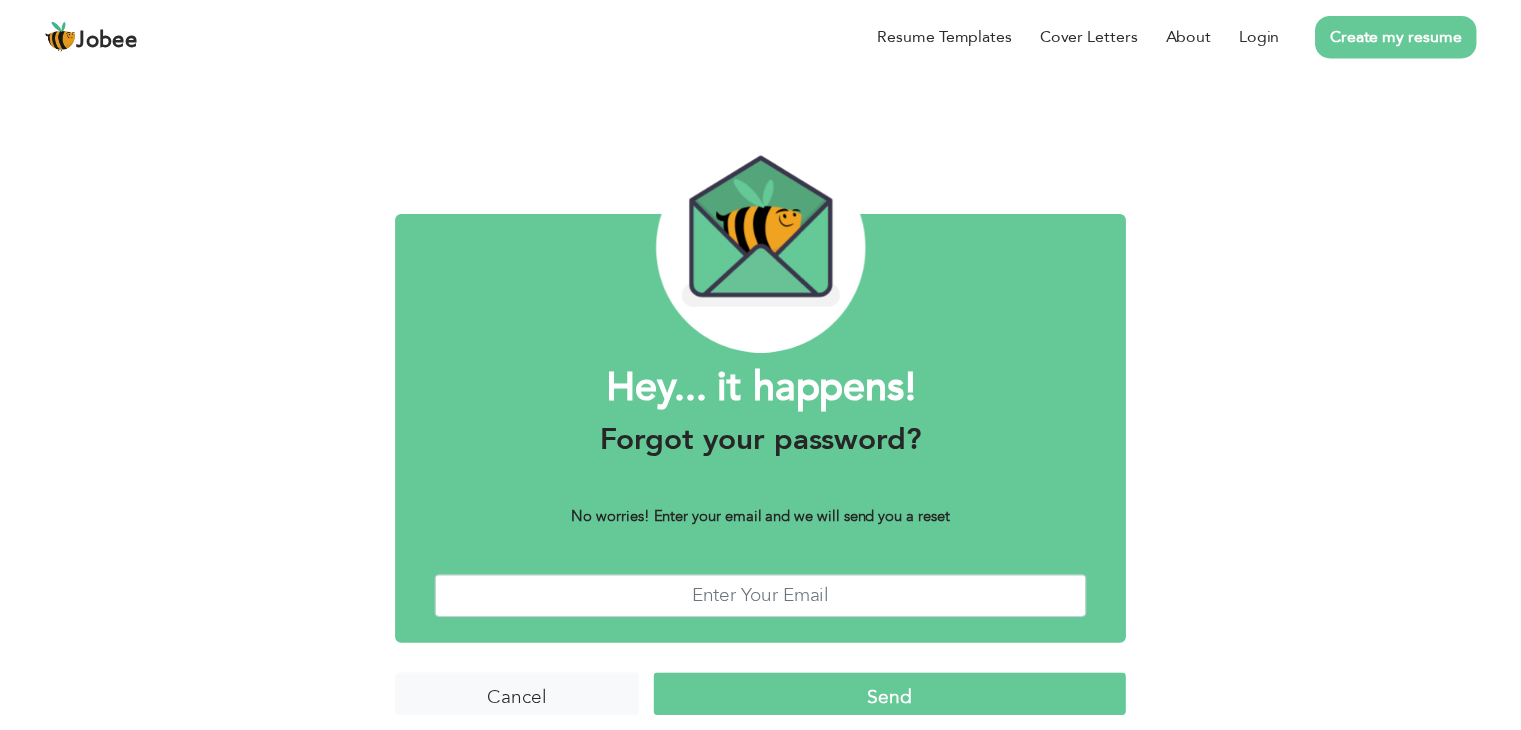 scroll, scrollTop: 0, scrollLeft: 0, axis: both 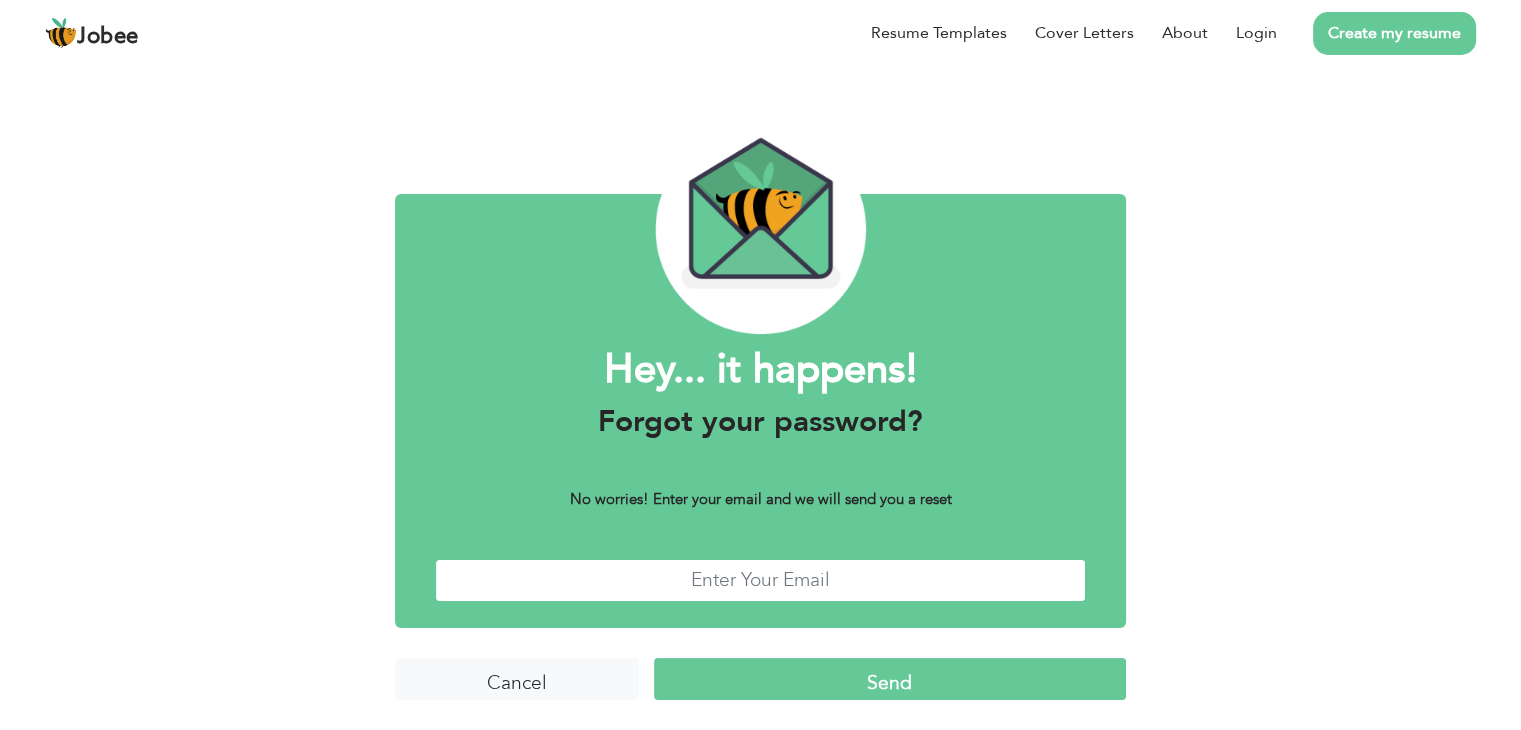 click at bounding box center [760, 580] 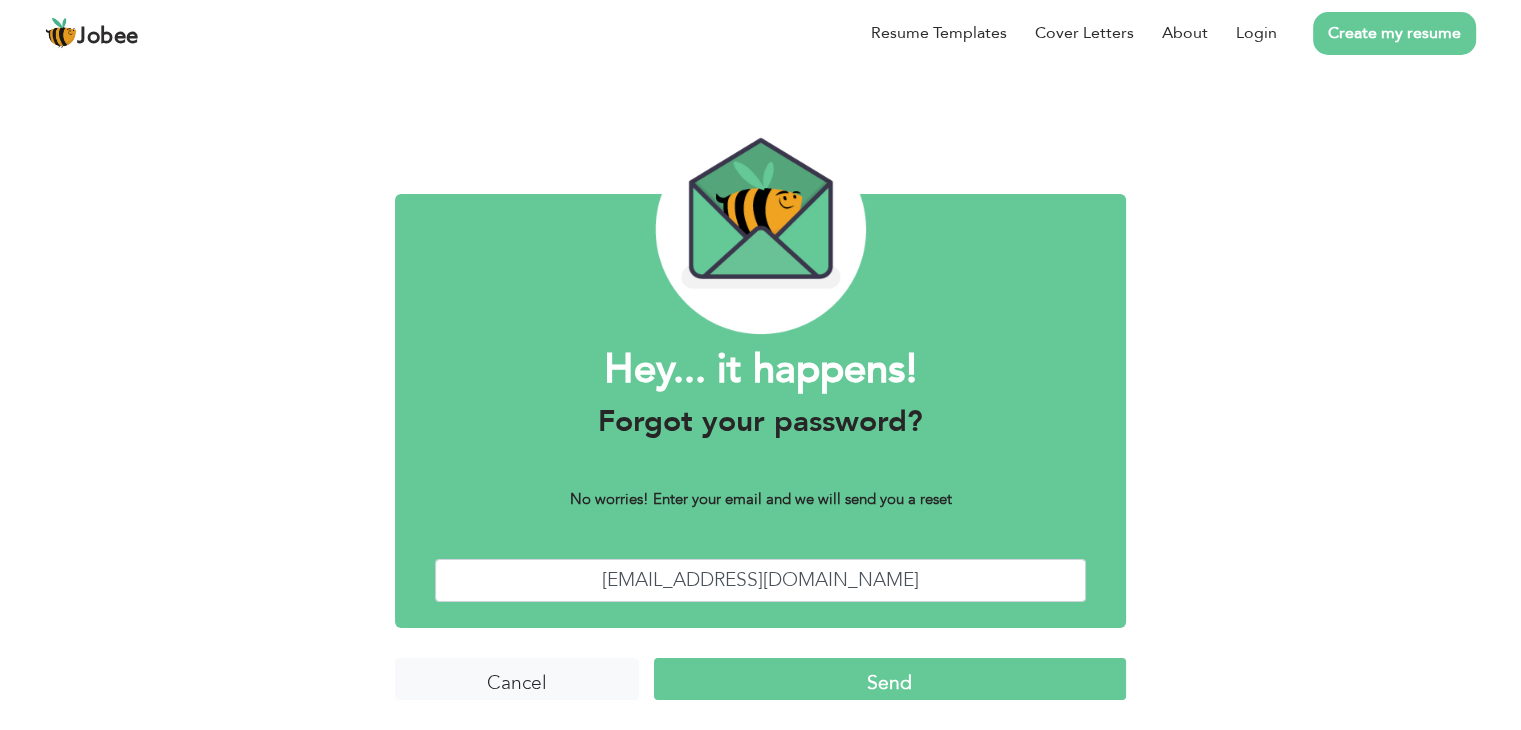 click on "Send" at bounding box center [890, 679] 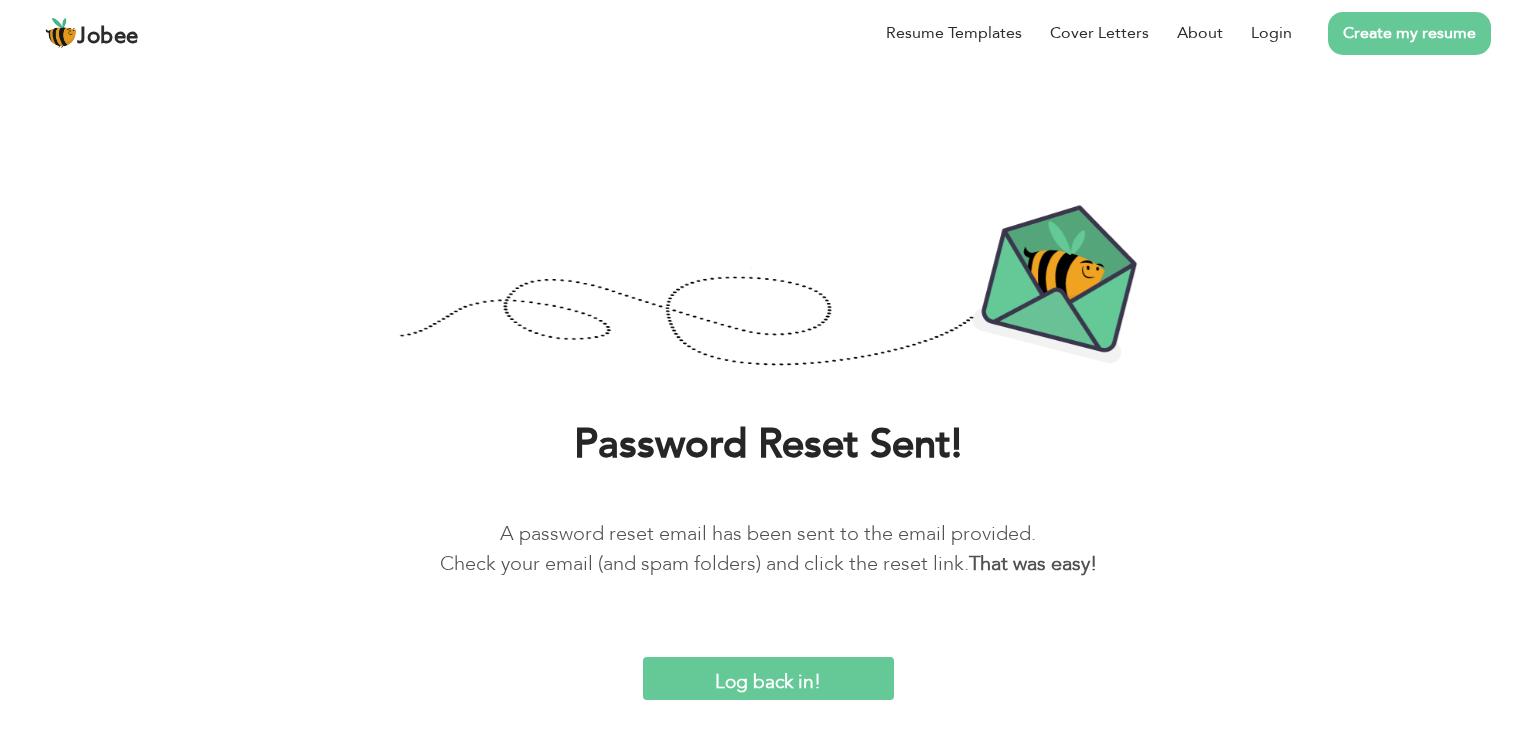 scroll, scrollTop: 0, scrollLeft: 0, axis: both 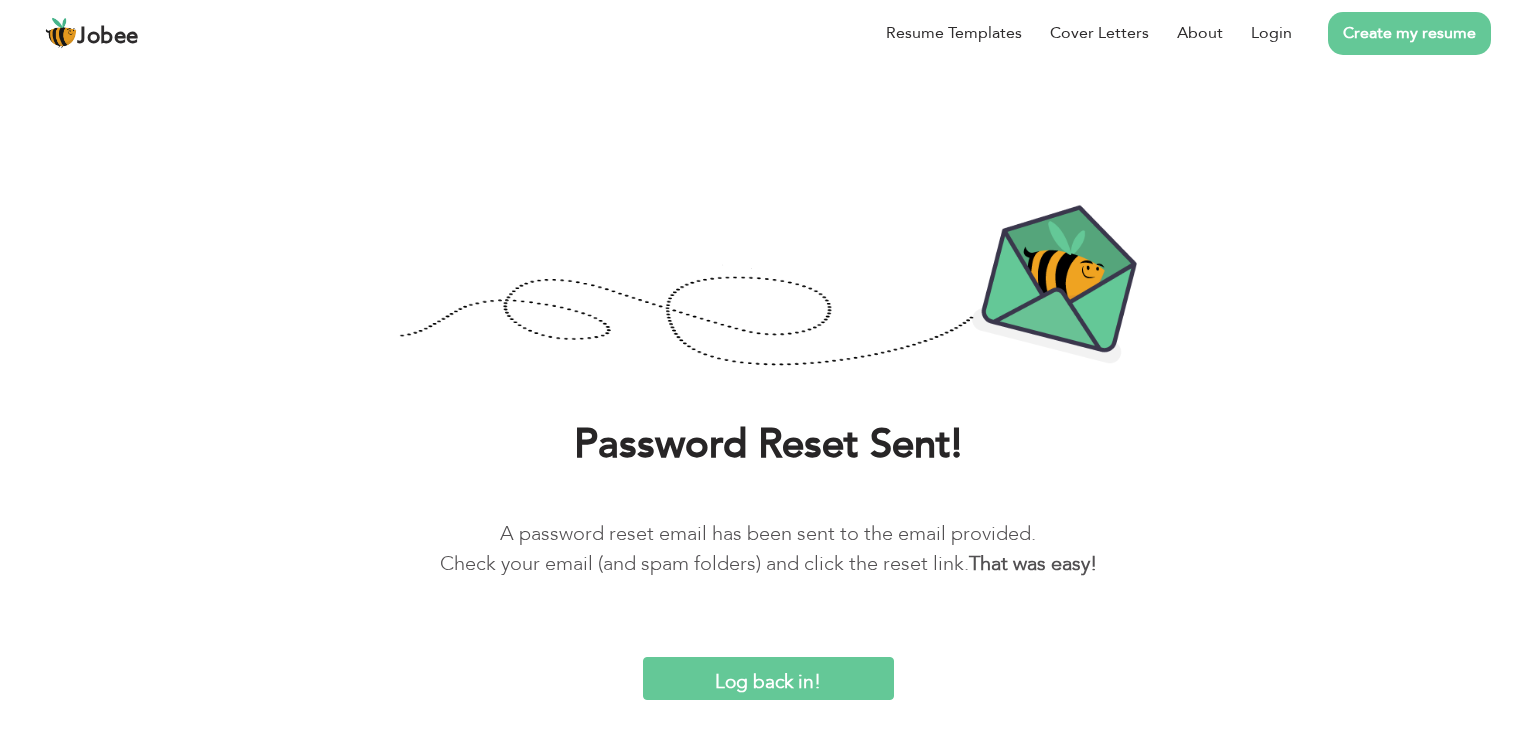 click on "Log back in!" at bounding box center (768, 678) 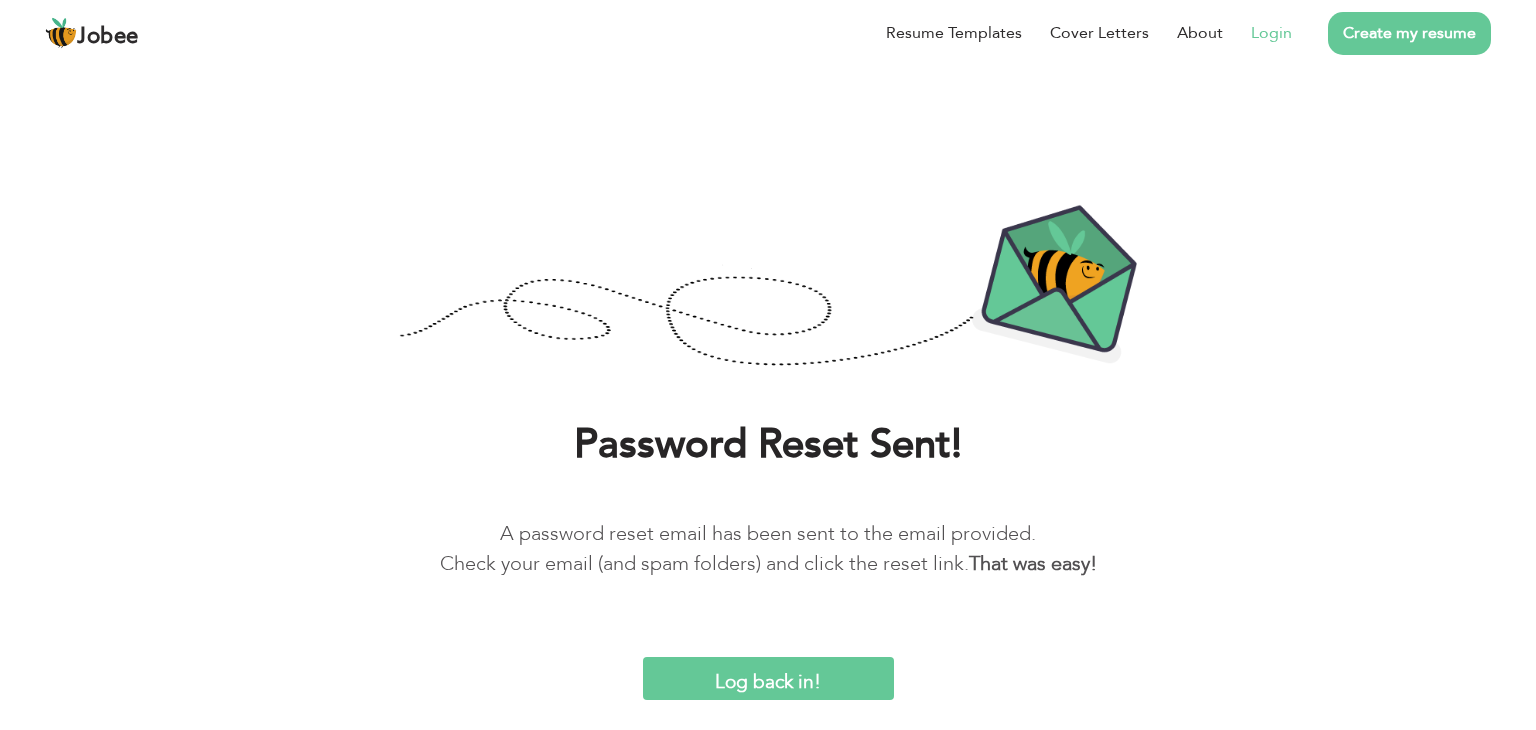 click on "Login" at bounding box center [1271, 33] 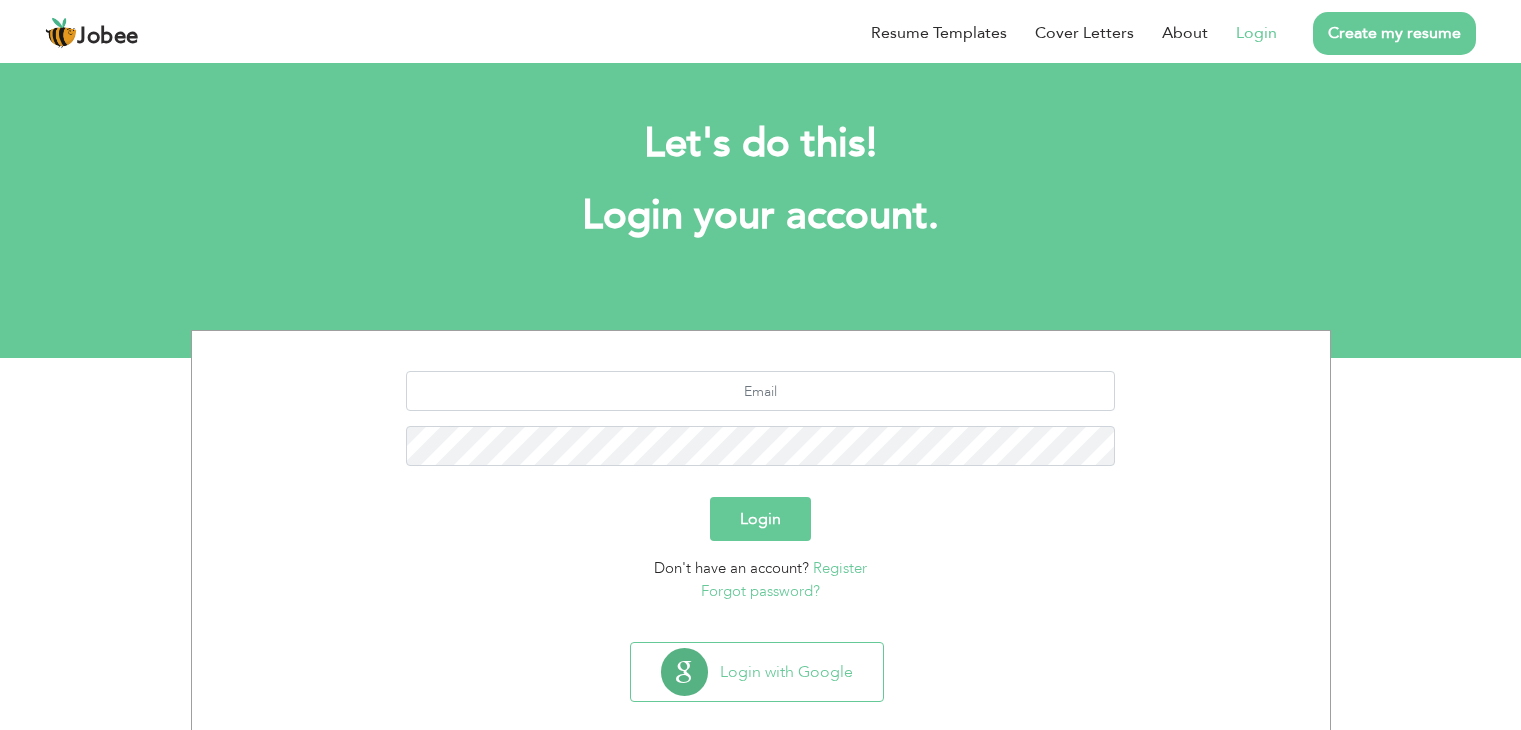 scroll, scrollTop: 0, scrollLeft: 0, axis: both 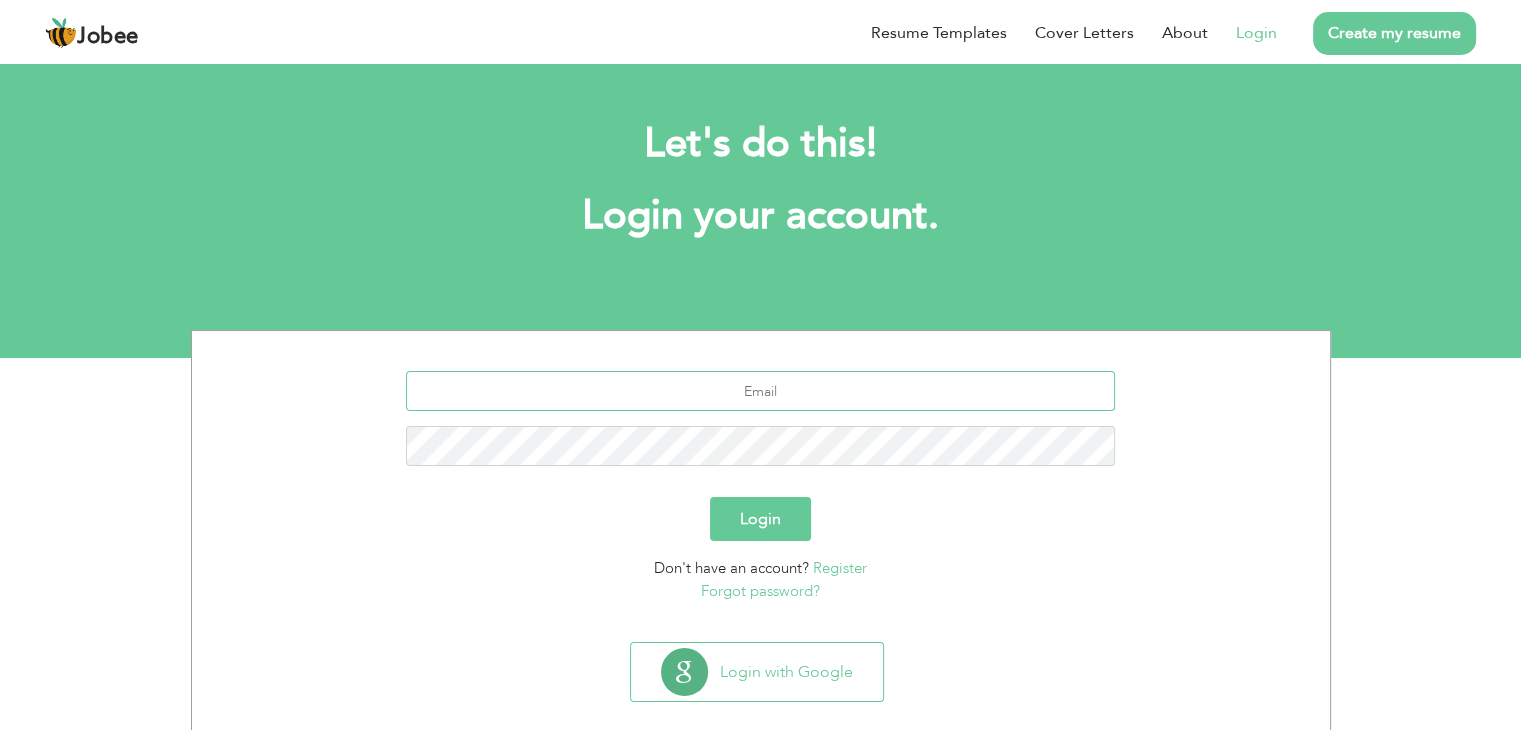 click at bounding box center [760, 391] 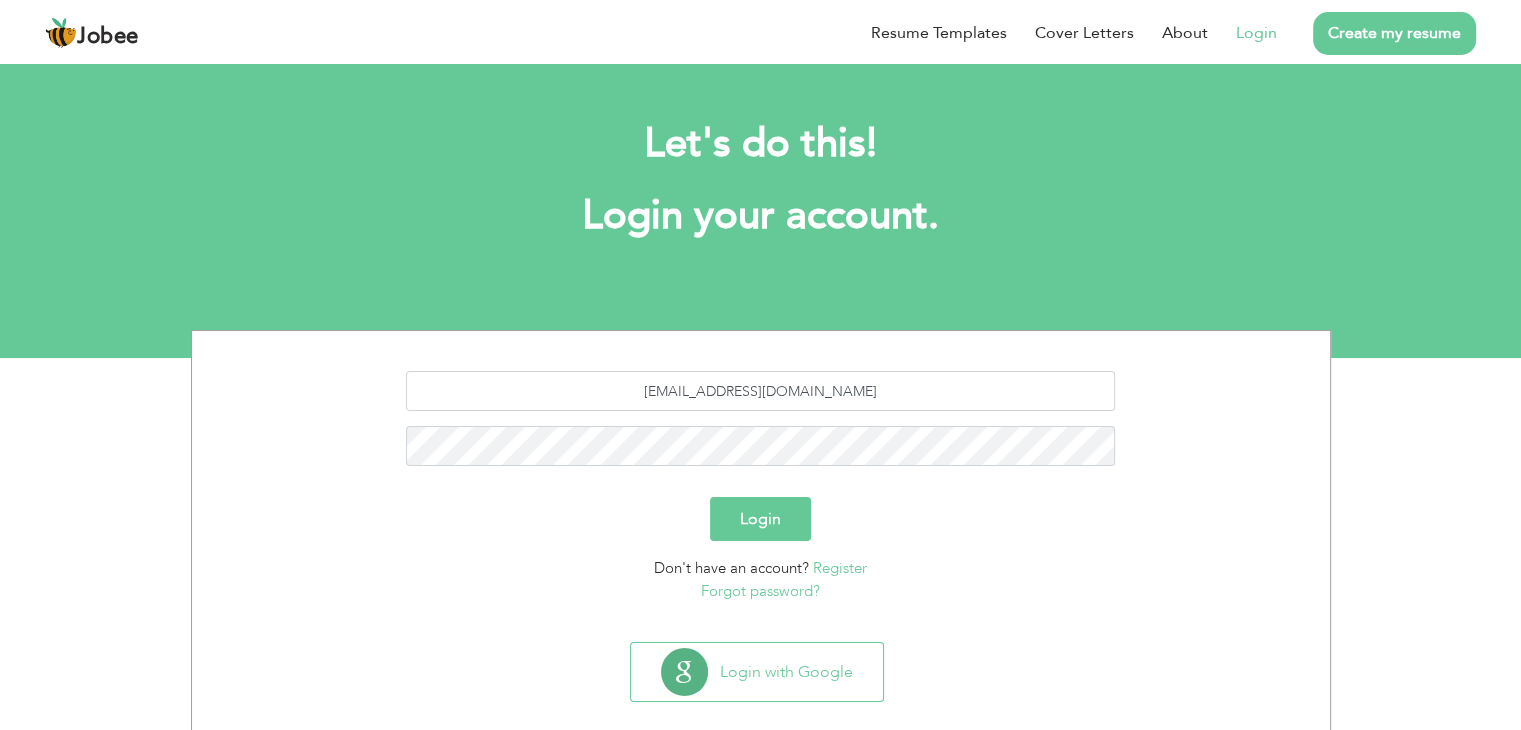 click on "Login" at bounding box center [760, 519] 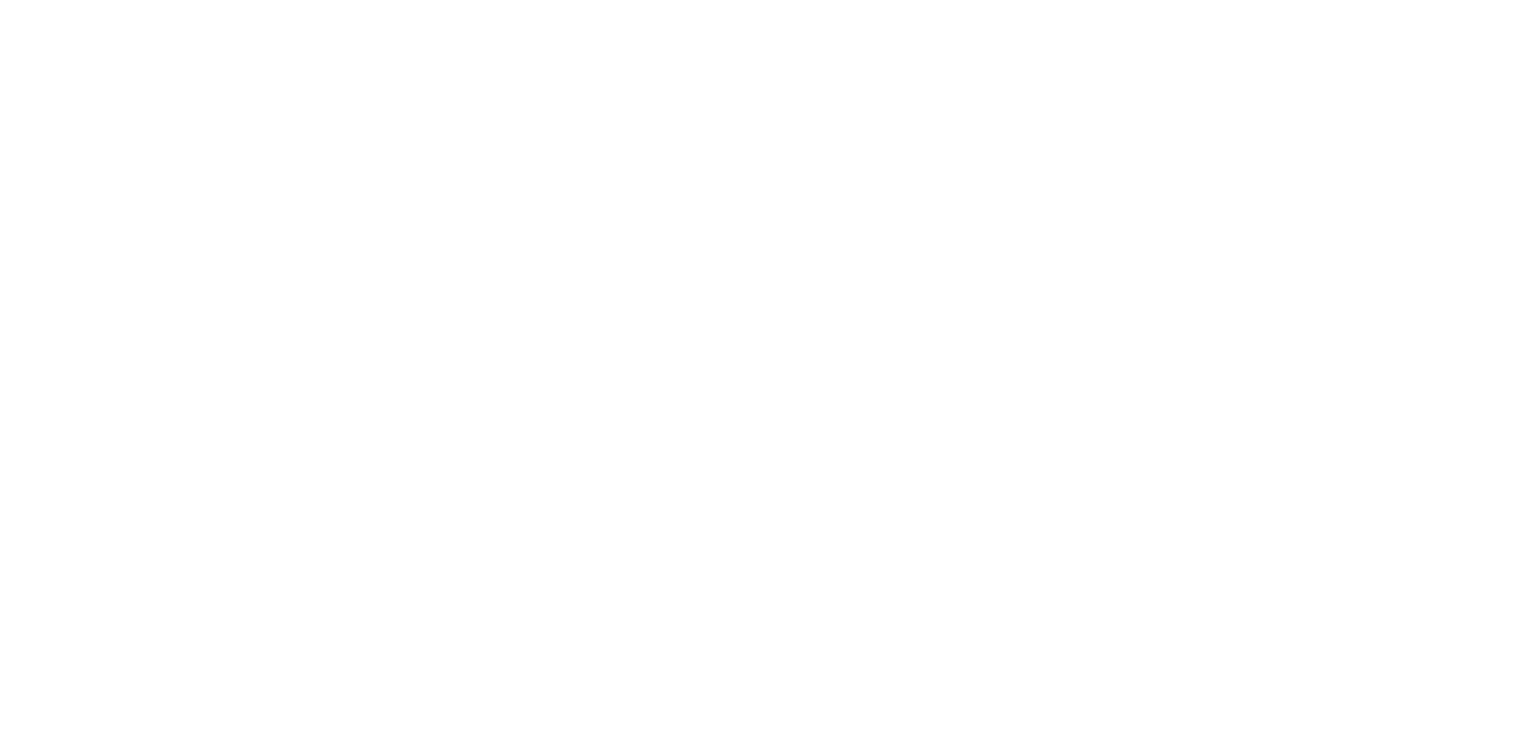 scroll, scrollTop: 0, scrollLeft: 0, axis: both 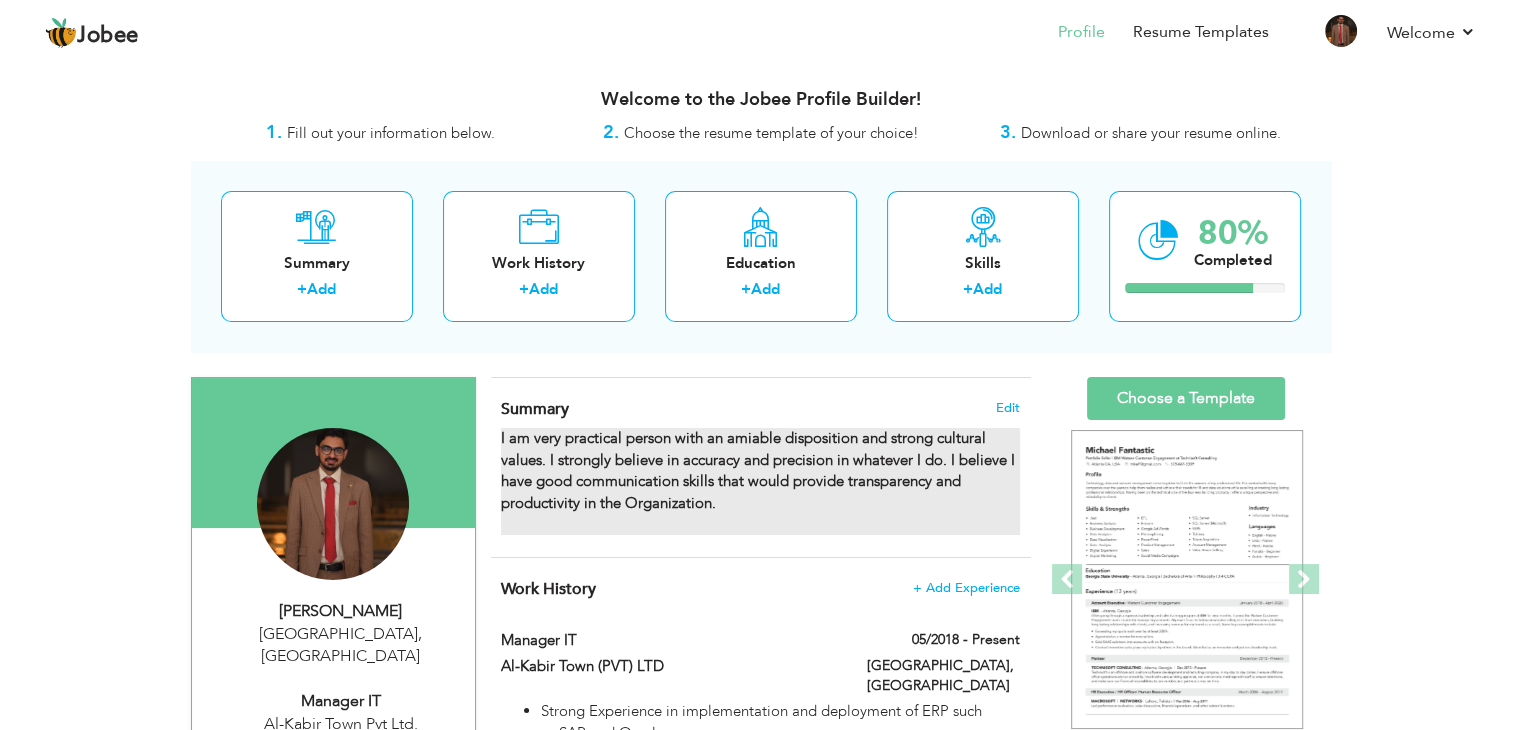 click on "I am very practical person with an amiable disposition and strong cultural values. I strongly believe in accuracy and precision in whatever I do. I believe I have good communication skills that would provide transparency and productivity in the Organization." at bounding box center (760, 481) 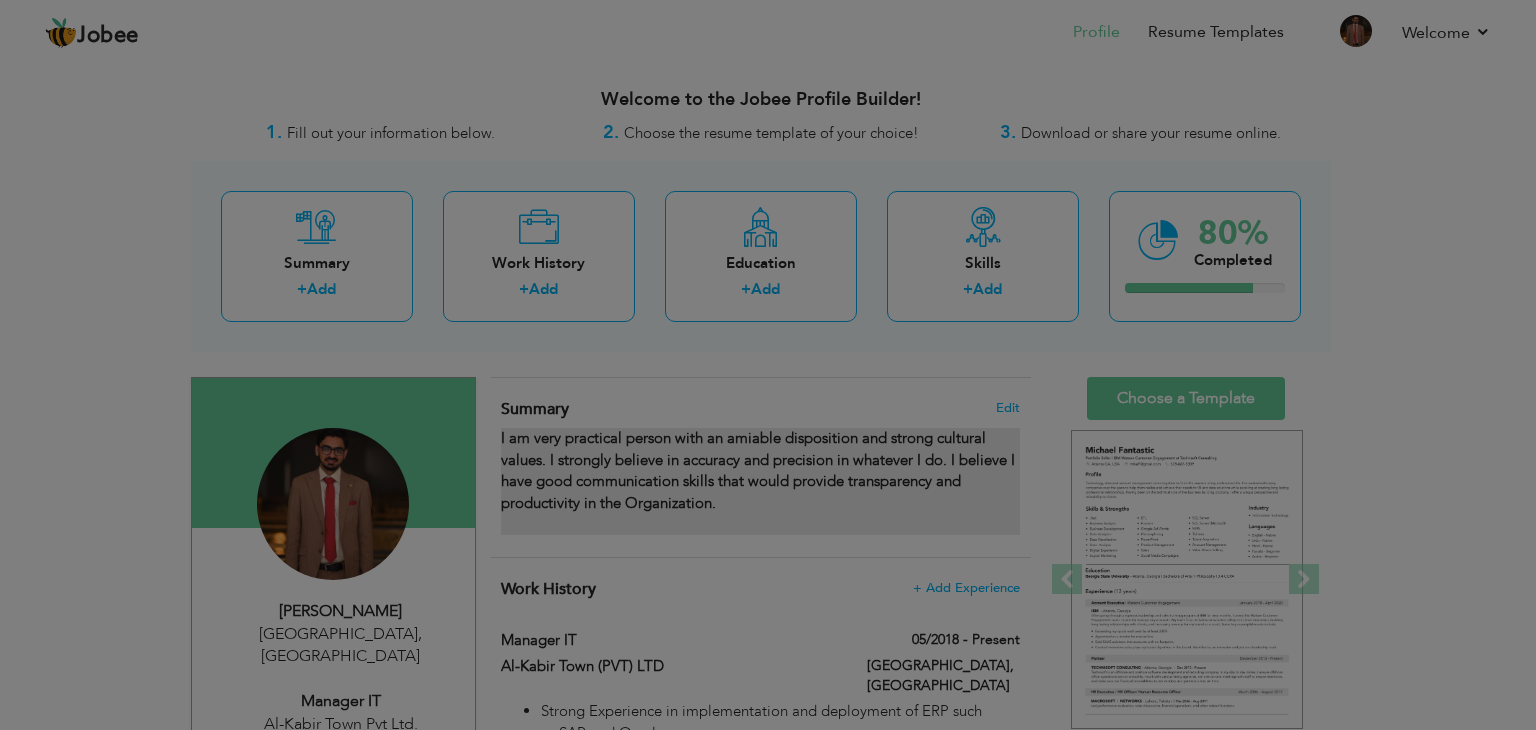 click at bounding box center [768, 365] 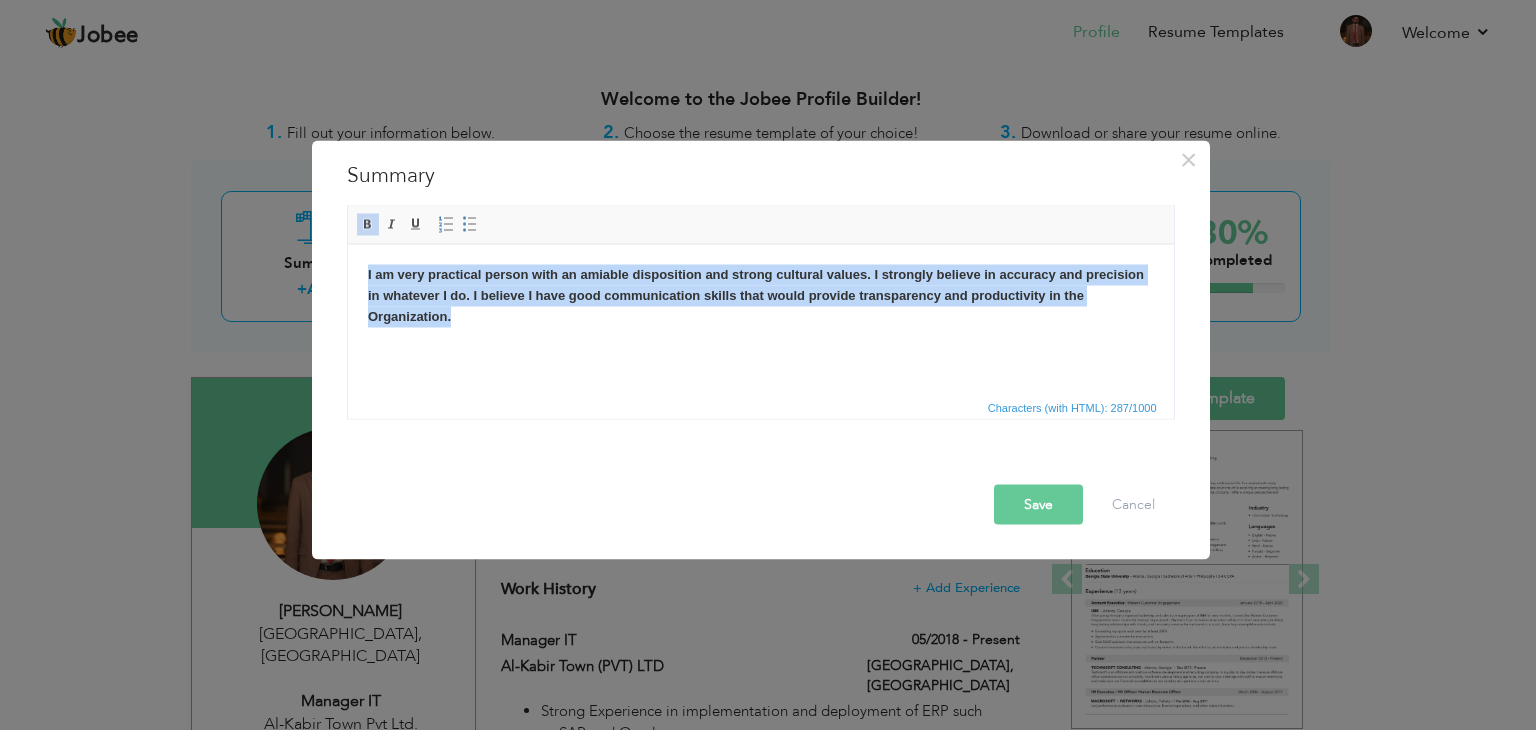 drag, startPoint x: 475, startPoint y: 324, endPoint x: 323, endPoint y: 239, distance: 174.15224 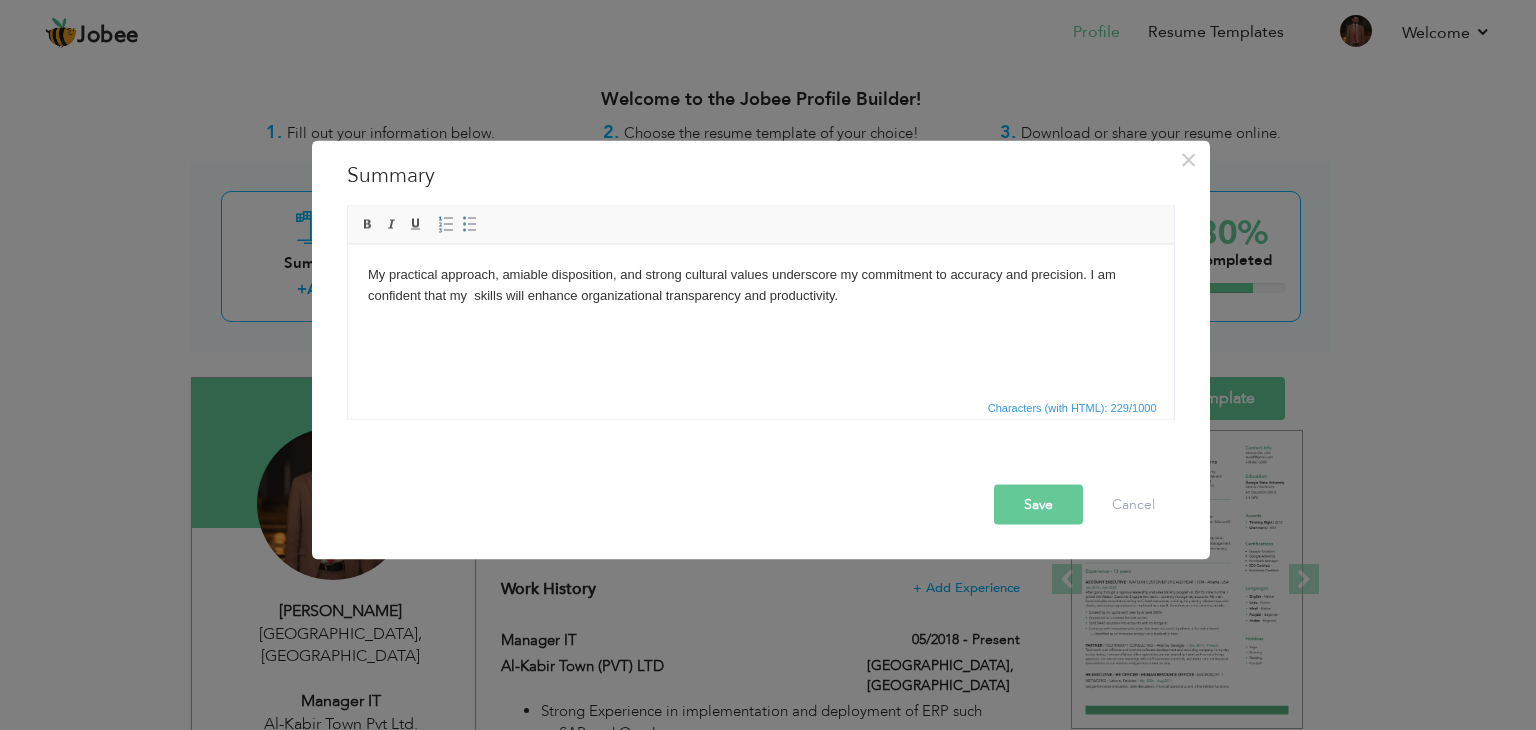 click on "Save" at bounding box center (1038, 505) 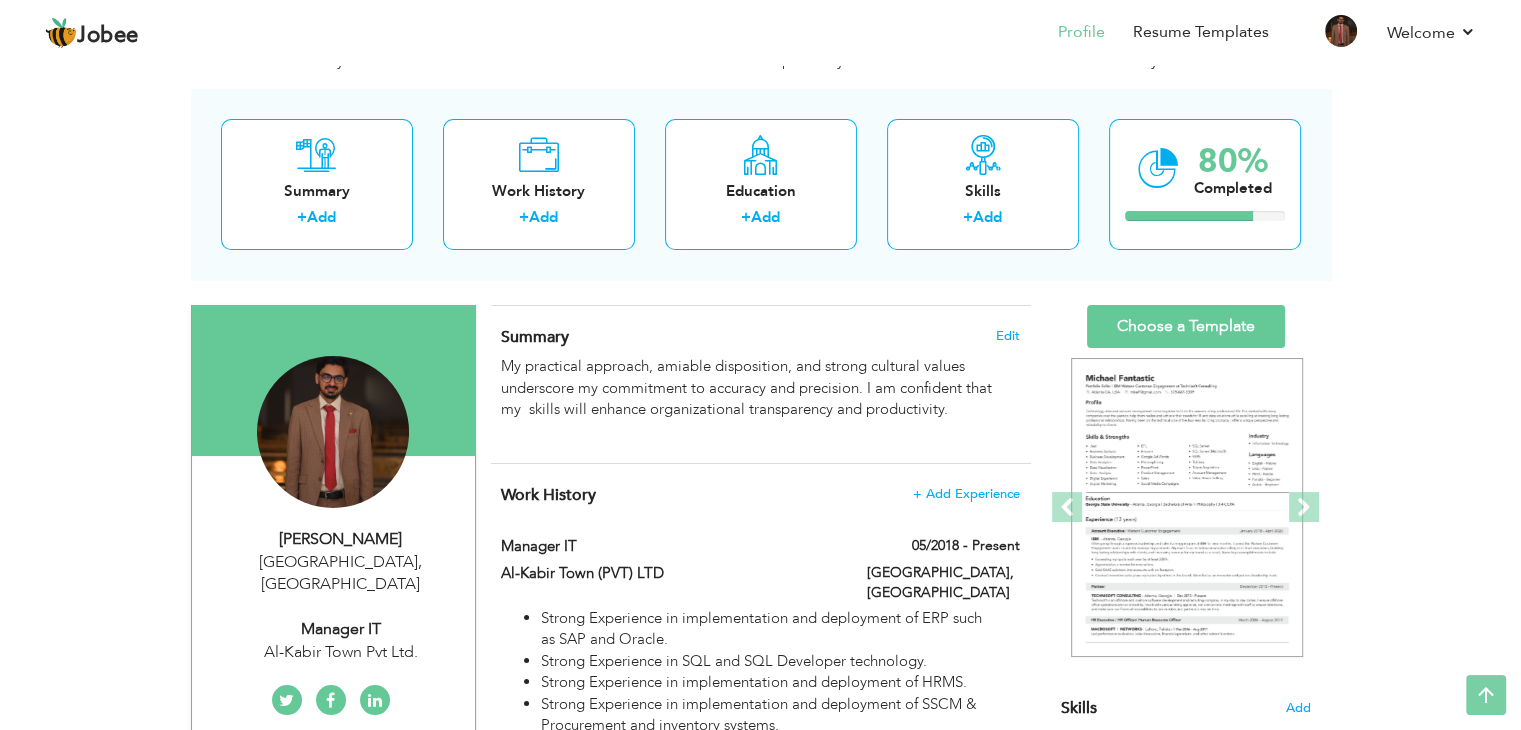 scroll, scrollTop: 0, scrollLeft: 0, axis: both 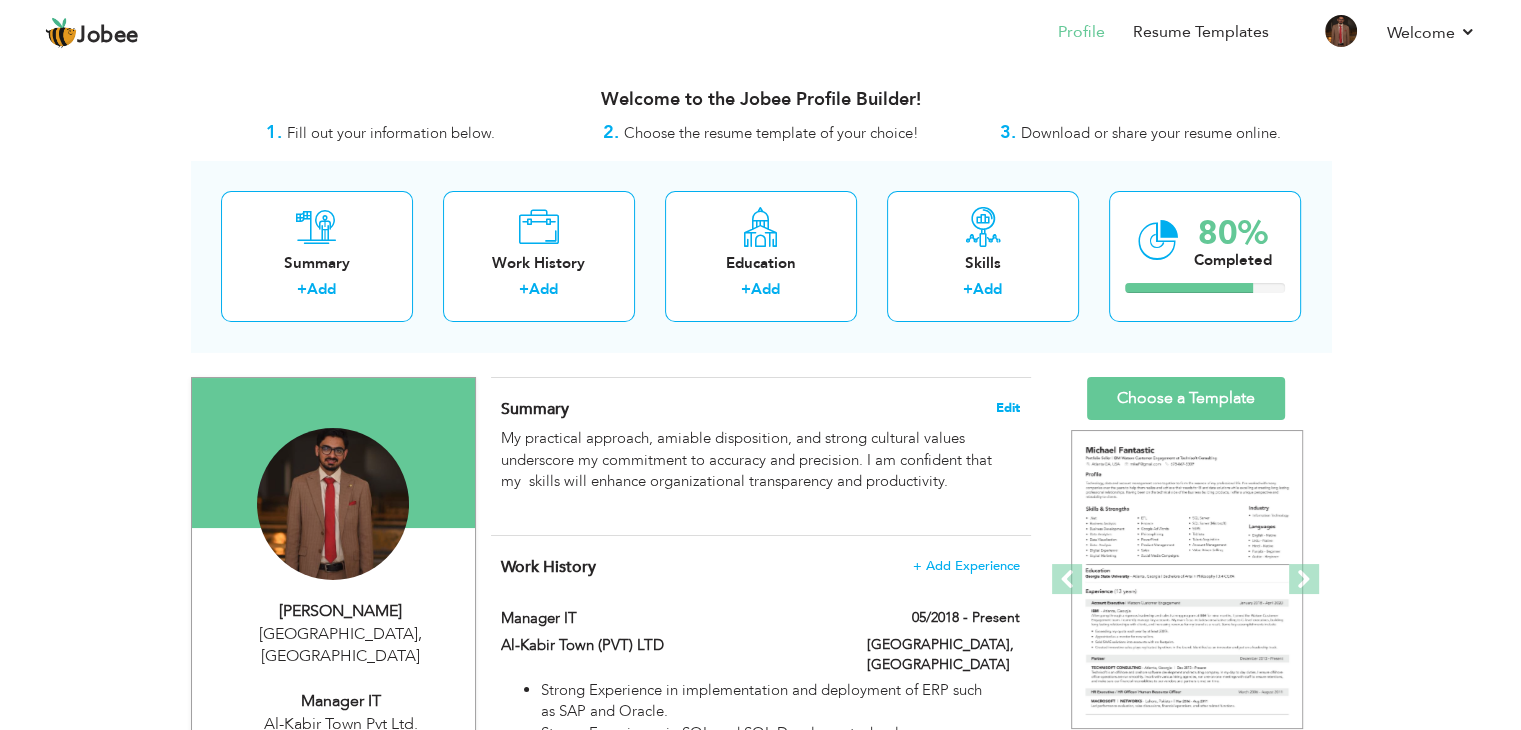 click on "Edit" at bounding box center (1008, 408) 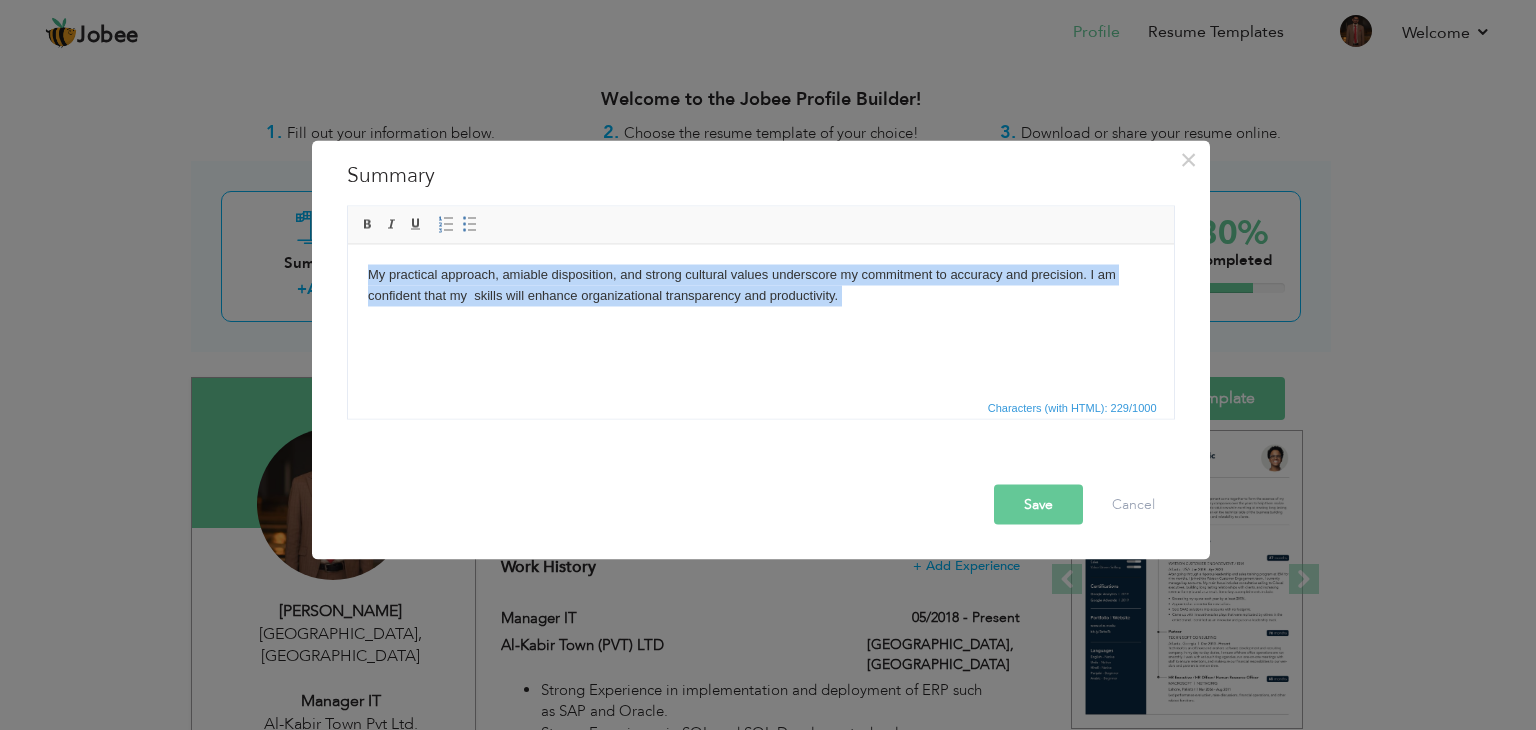 drag, startPoint x: 892, startPoint y: 305, endPoint x: 213, endPoint y: 259, distance: 680.5564 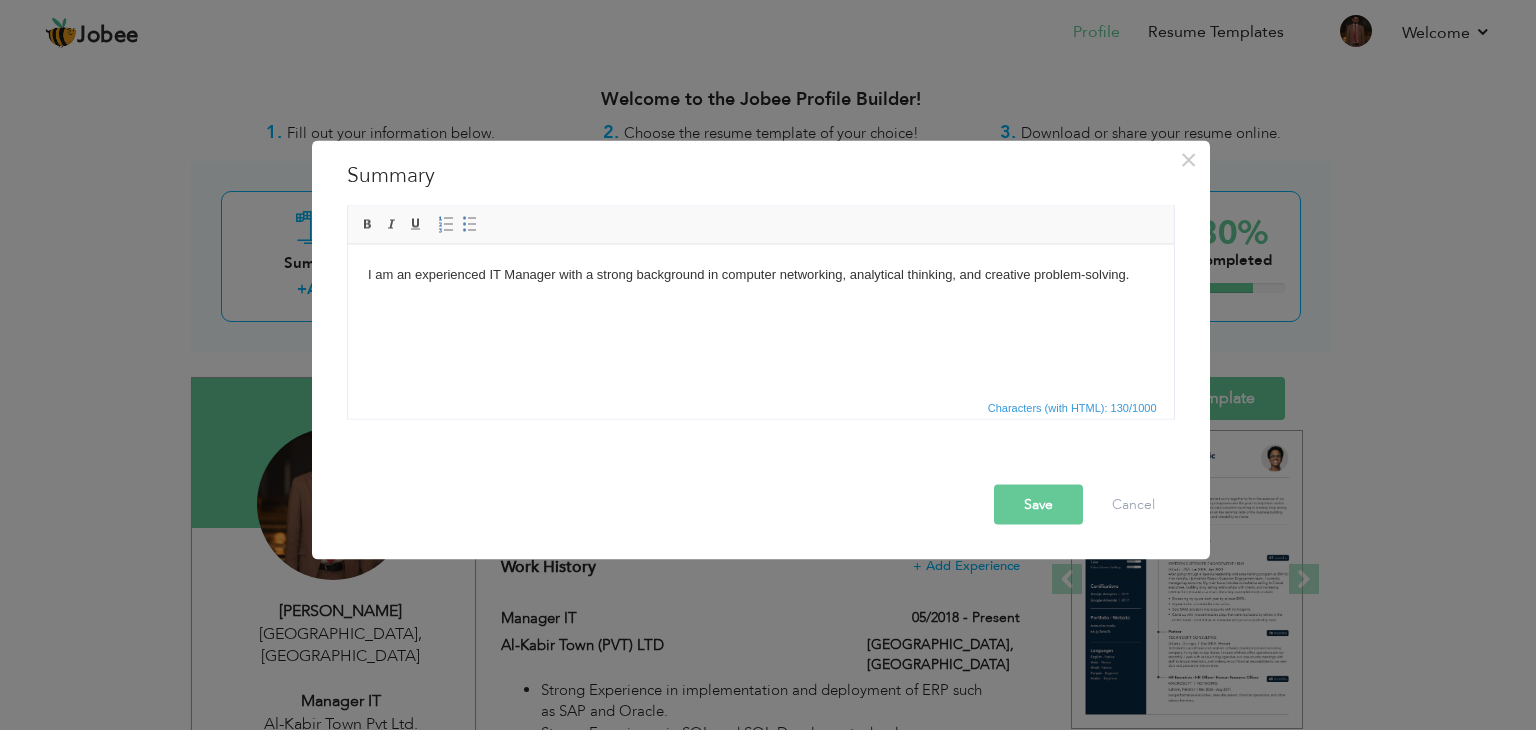 click on "I am an experienced IT Manager with a strong background in computer networking, analytical thinking, and creative problem-solving." at bounding box center [760, 274] 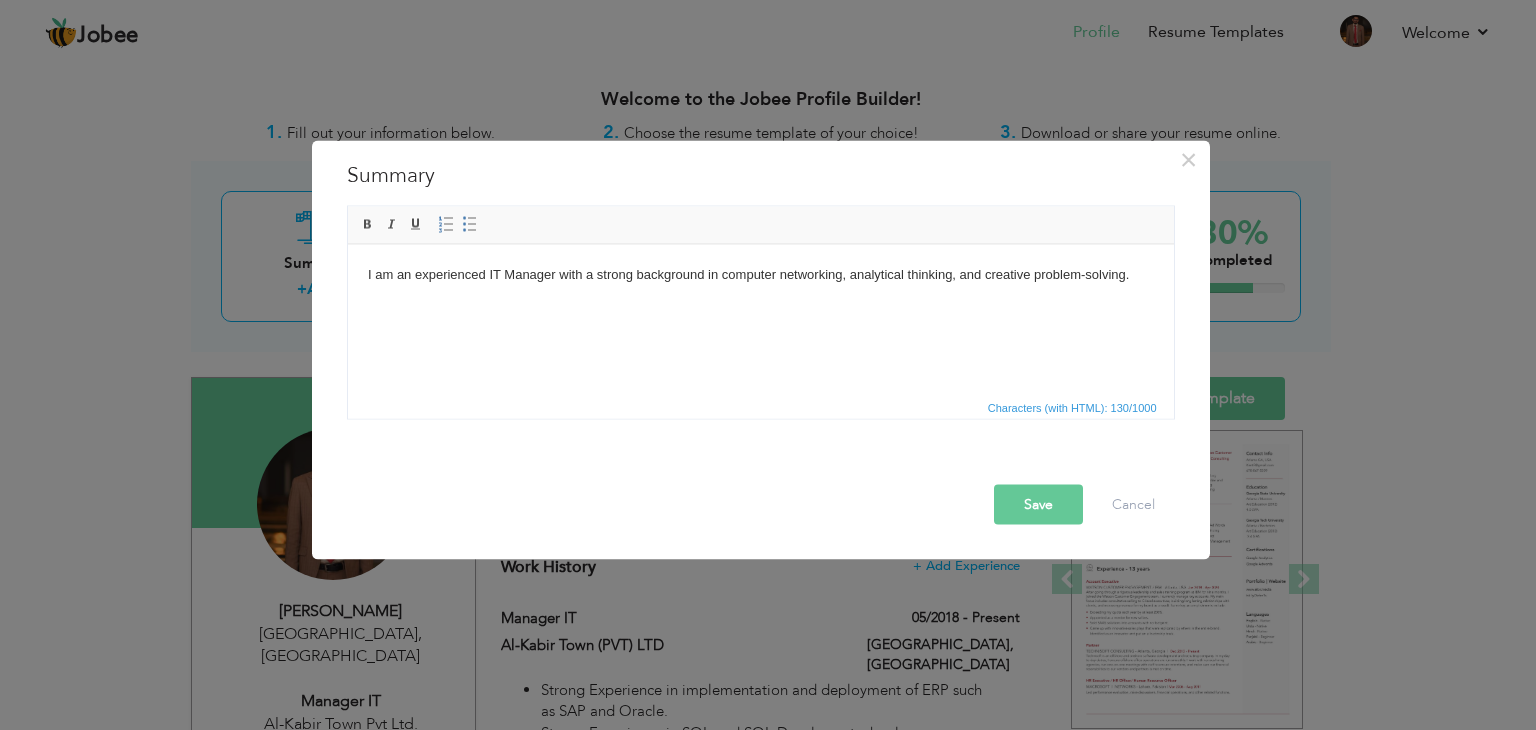 click on "Save" at bounding box center (1038, 505) 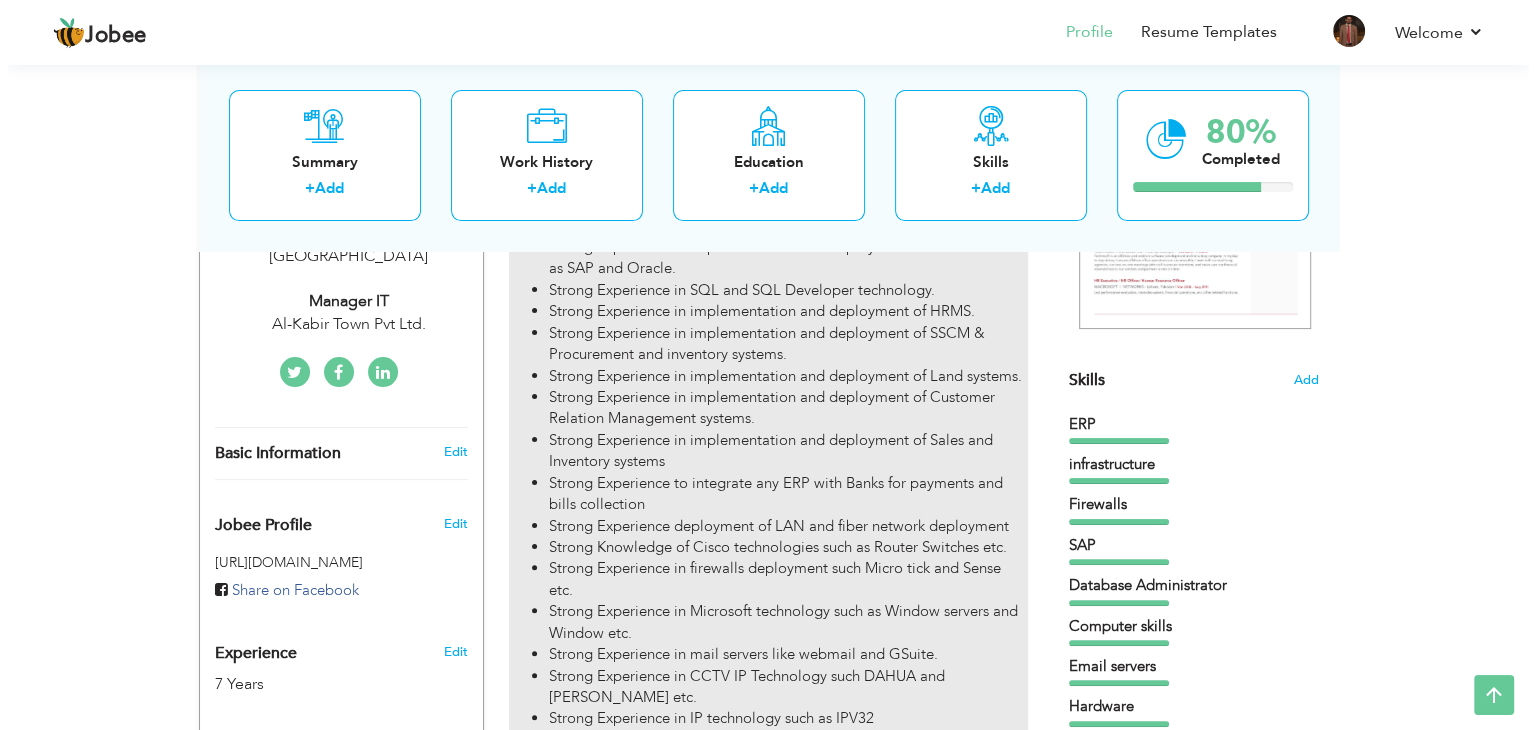 scroll, scrollTop: 200, scrollLeft: 0, axis: vertical 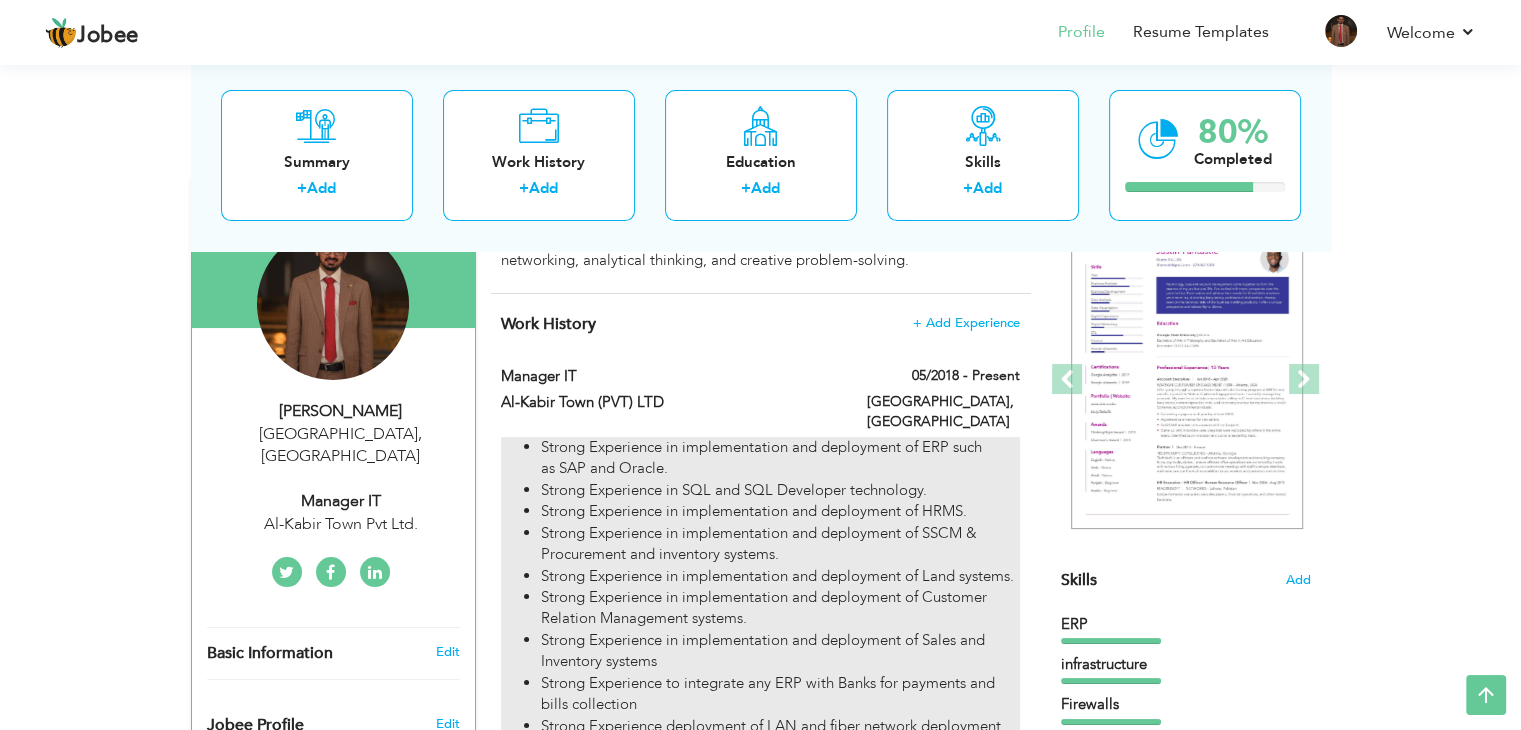 click on "Strong Experience in implementation and deployment of ERP such as SAP and Oracle." at bounding box center [780, 458] 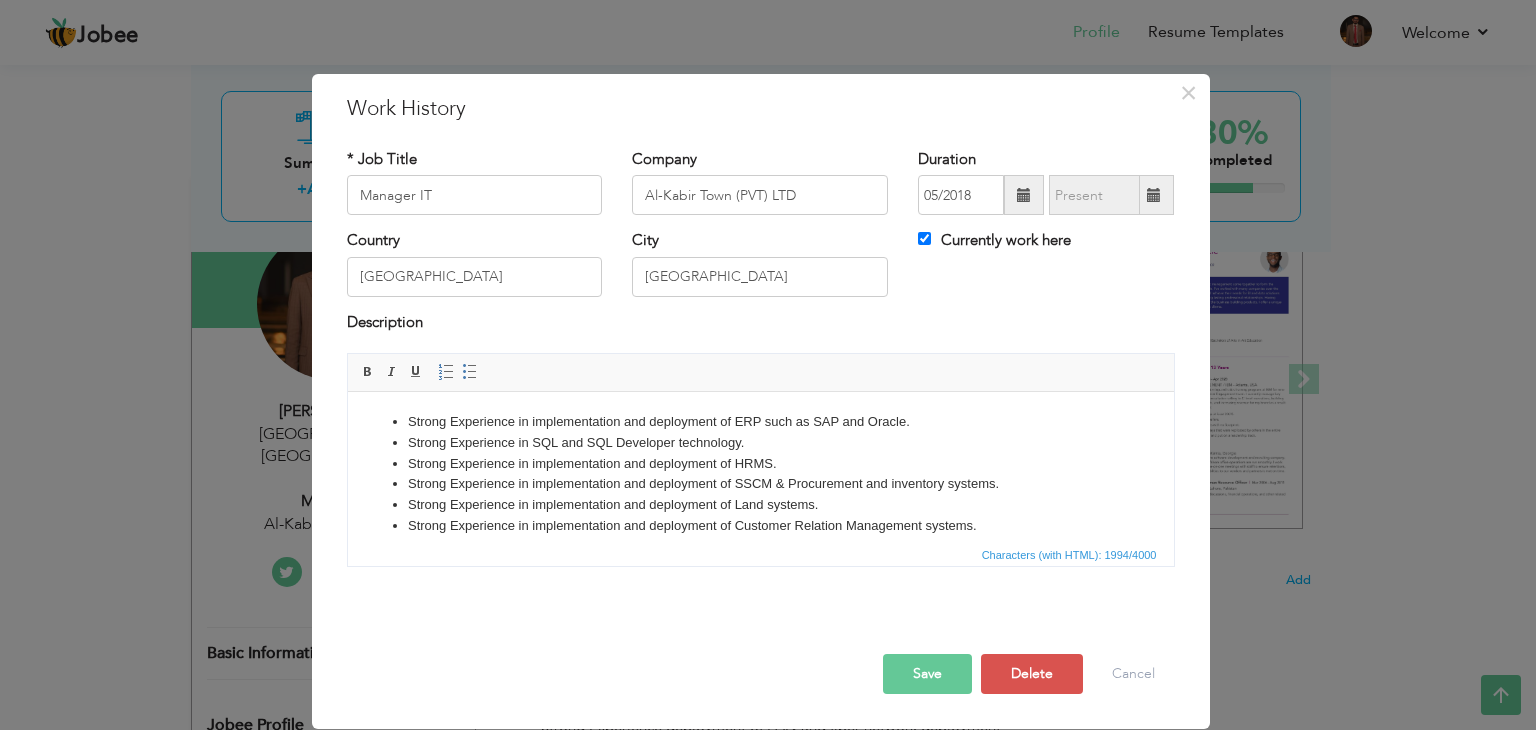 click on "Strong Experience in implementation and deployment of SSCM & Procurement and inventory systems." at bounding box center (760, 484) 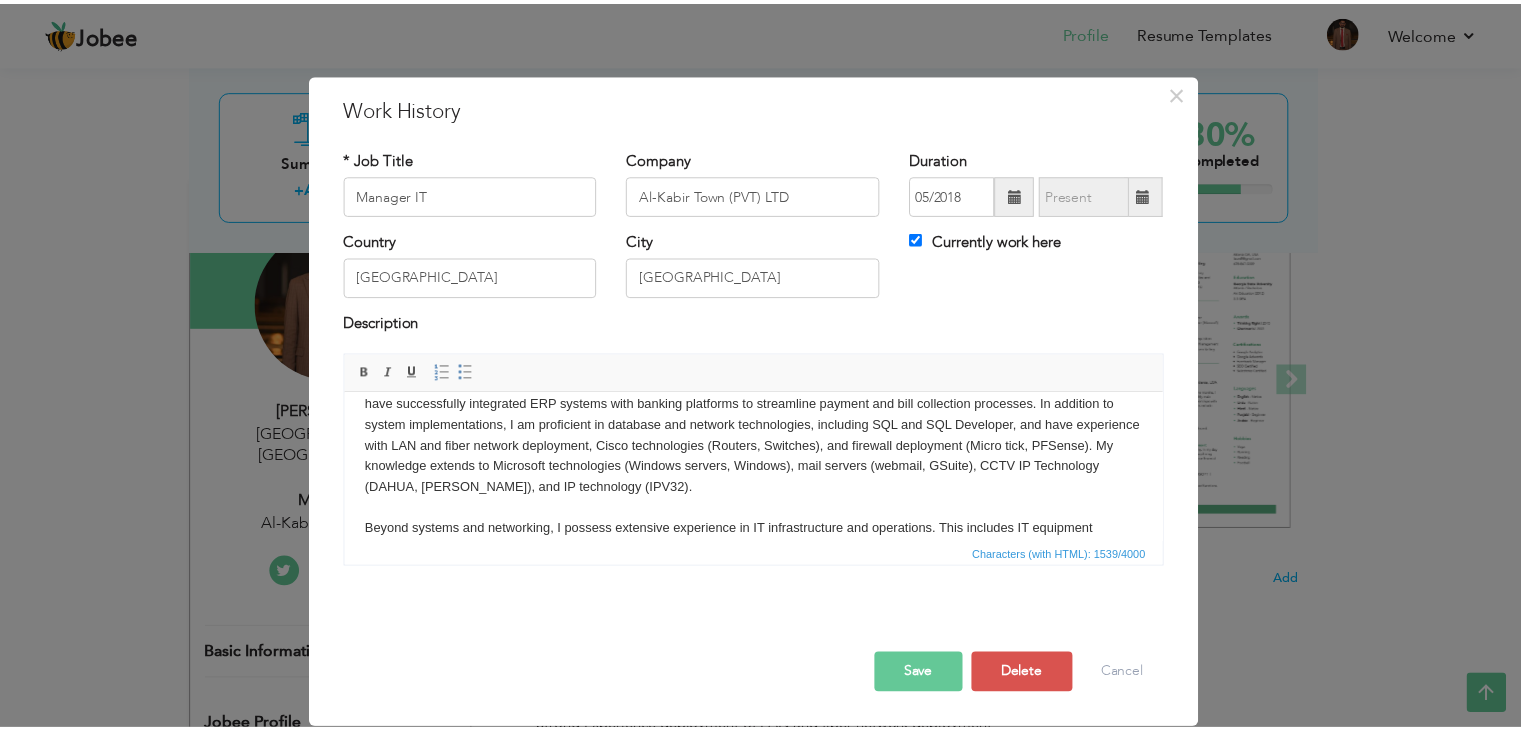 scroll, scrollTop: 0, scrollLeft: 0, axis: both 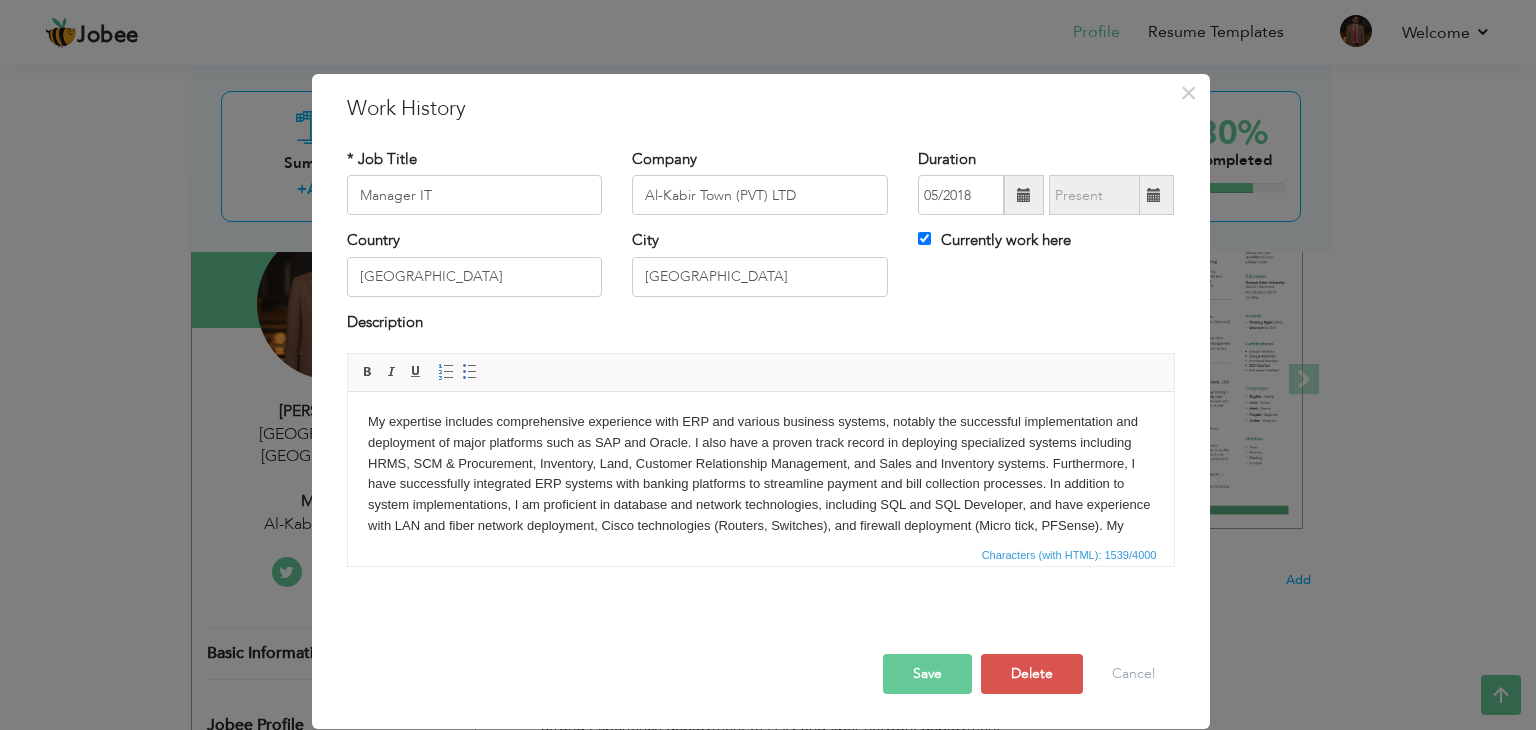 click on "Save" at bounding box center [927, 674] 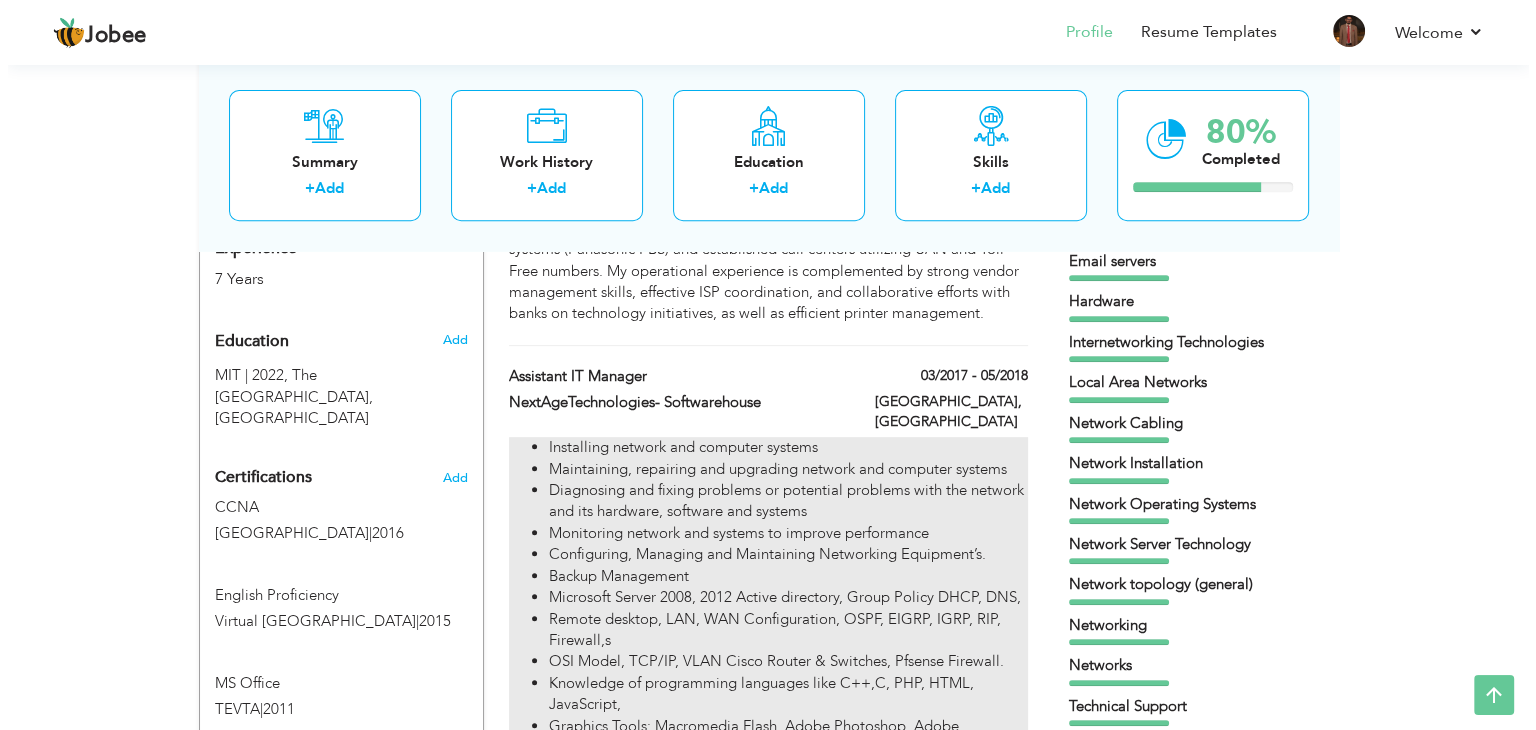 scroll, scrollTop: 800, scrollLeft: 0, axis: vertical 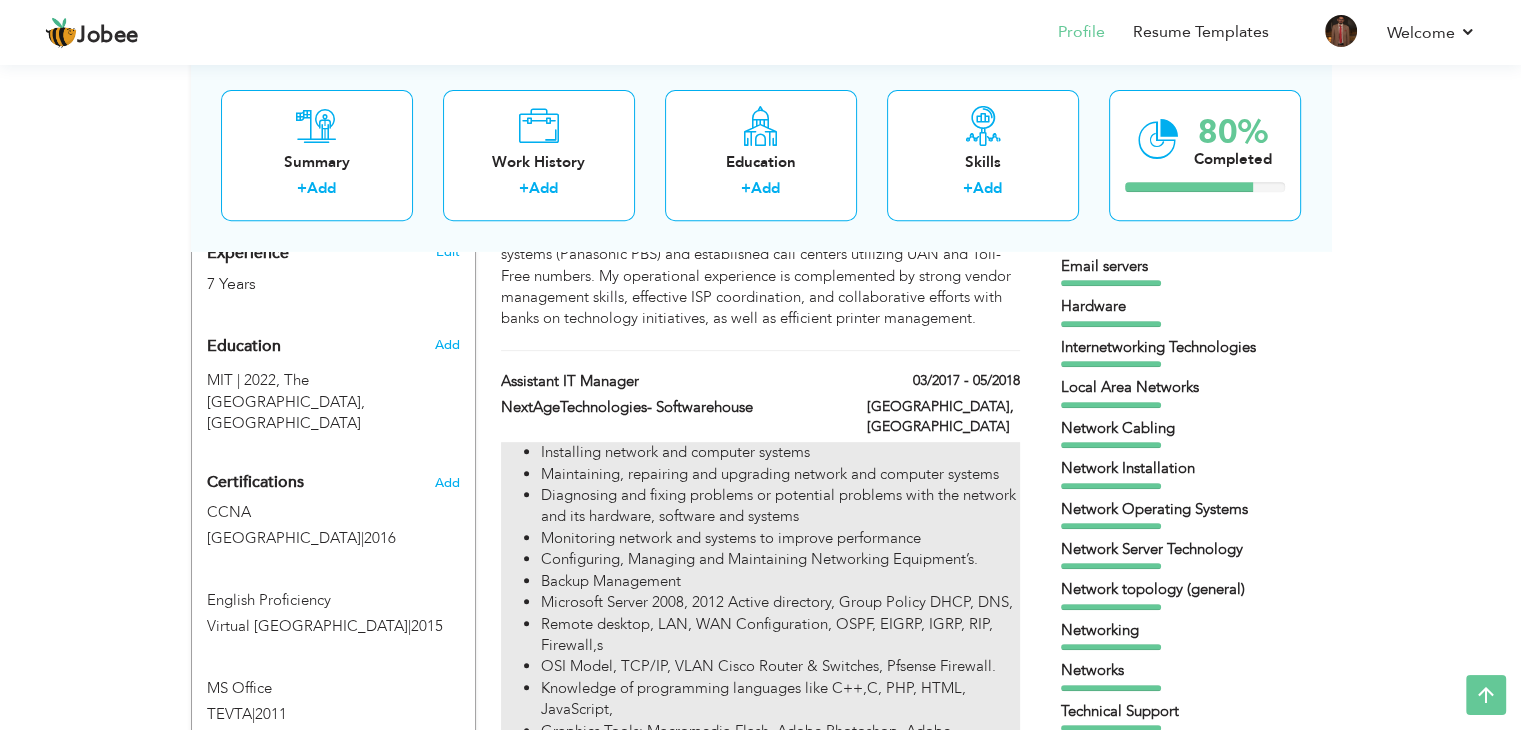 click on "Configuring, Managing and Maintaining Networking Equipment’s." at bounding box center [780, 559] 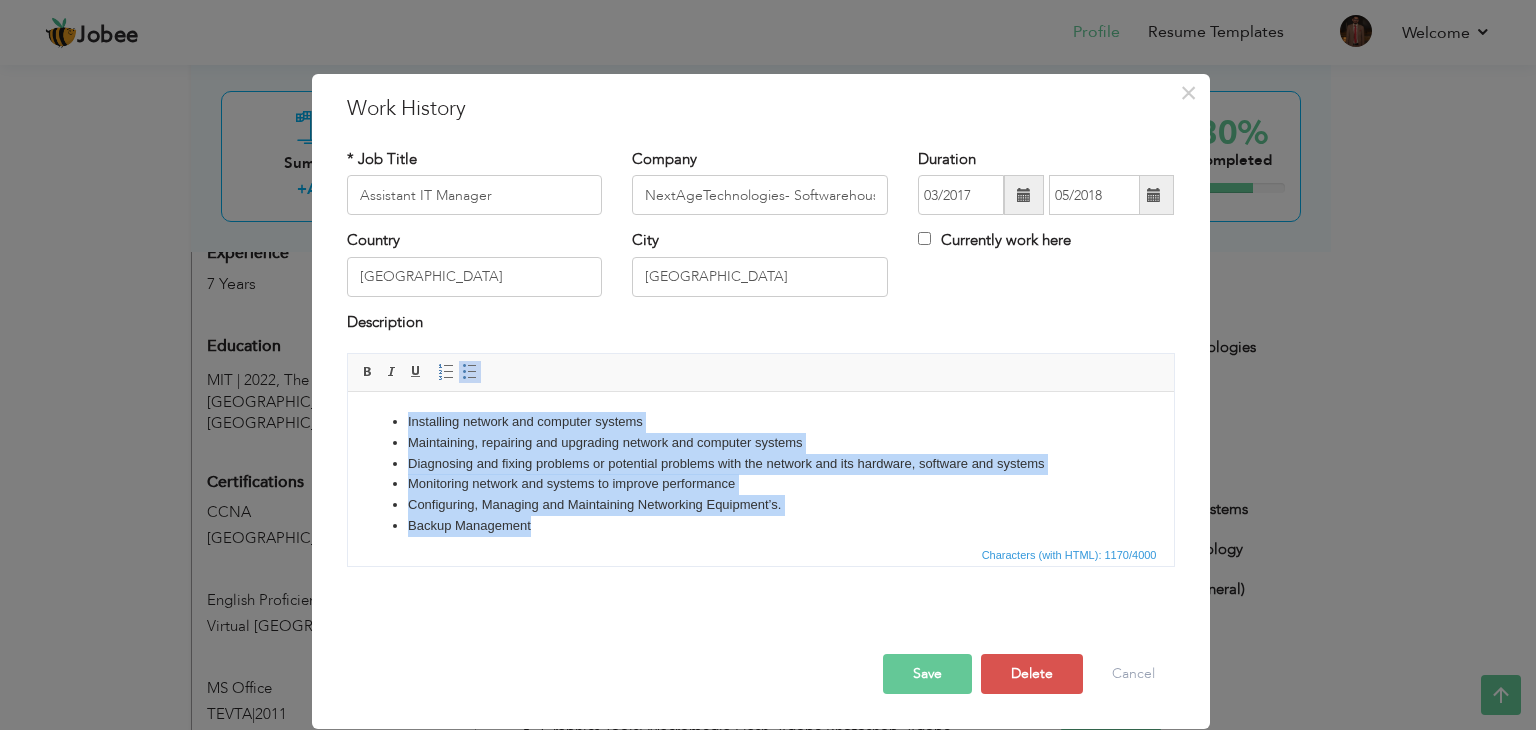 drag, startPoint x: 556, startPoint y: 528, endPoint x: 567, endPoint y: 656, distance: 128.47179 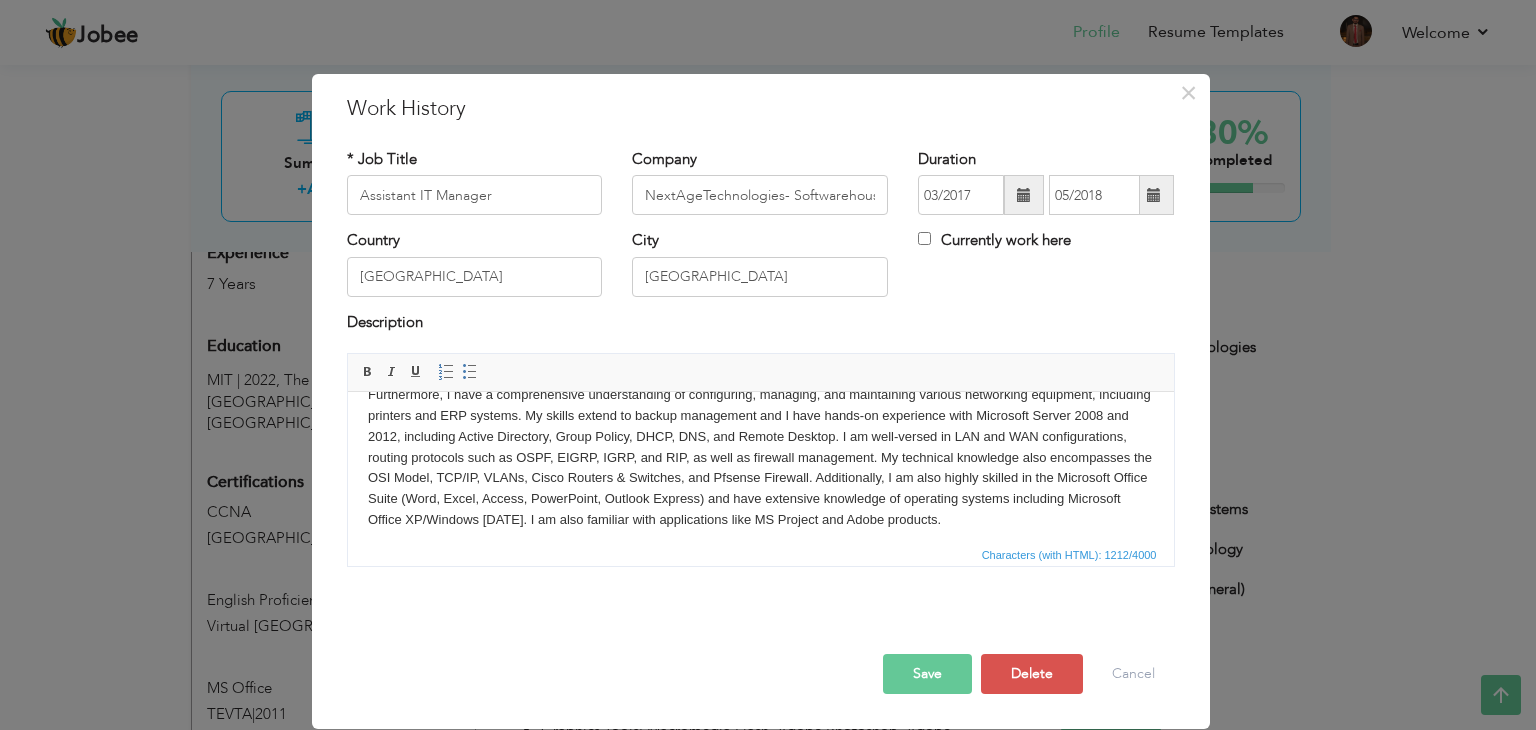 scroll, scrollTop: 118, scrollLeft: 0, axis: vertical 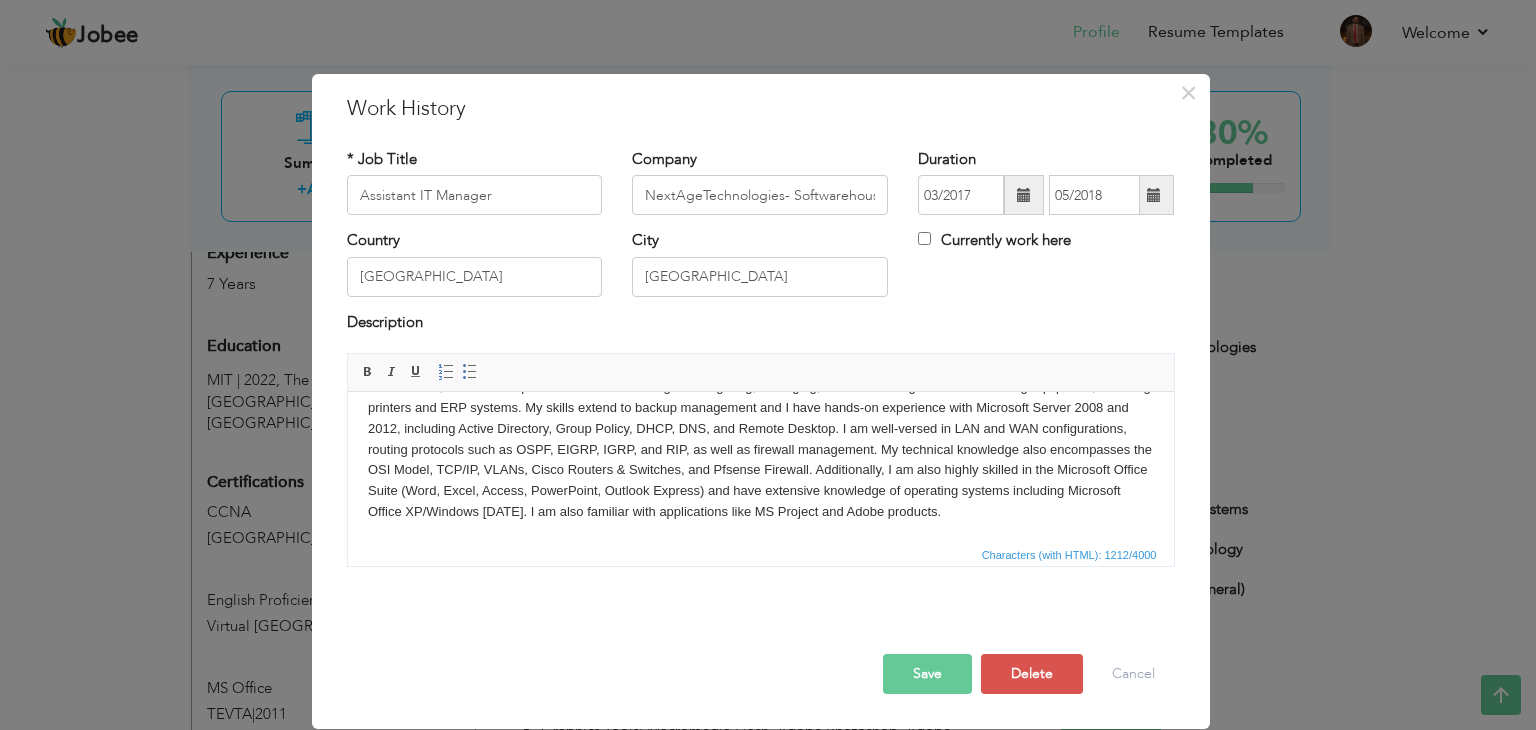 click on "Save" at bounding box center [927, 674] 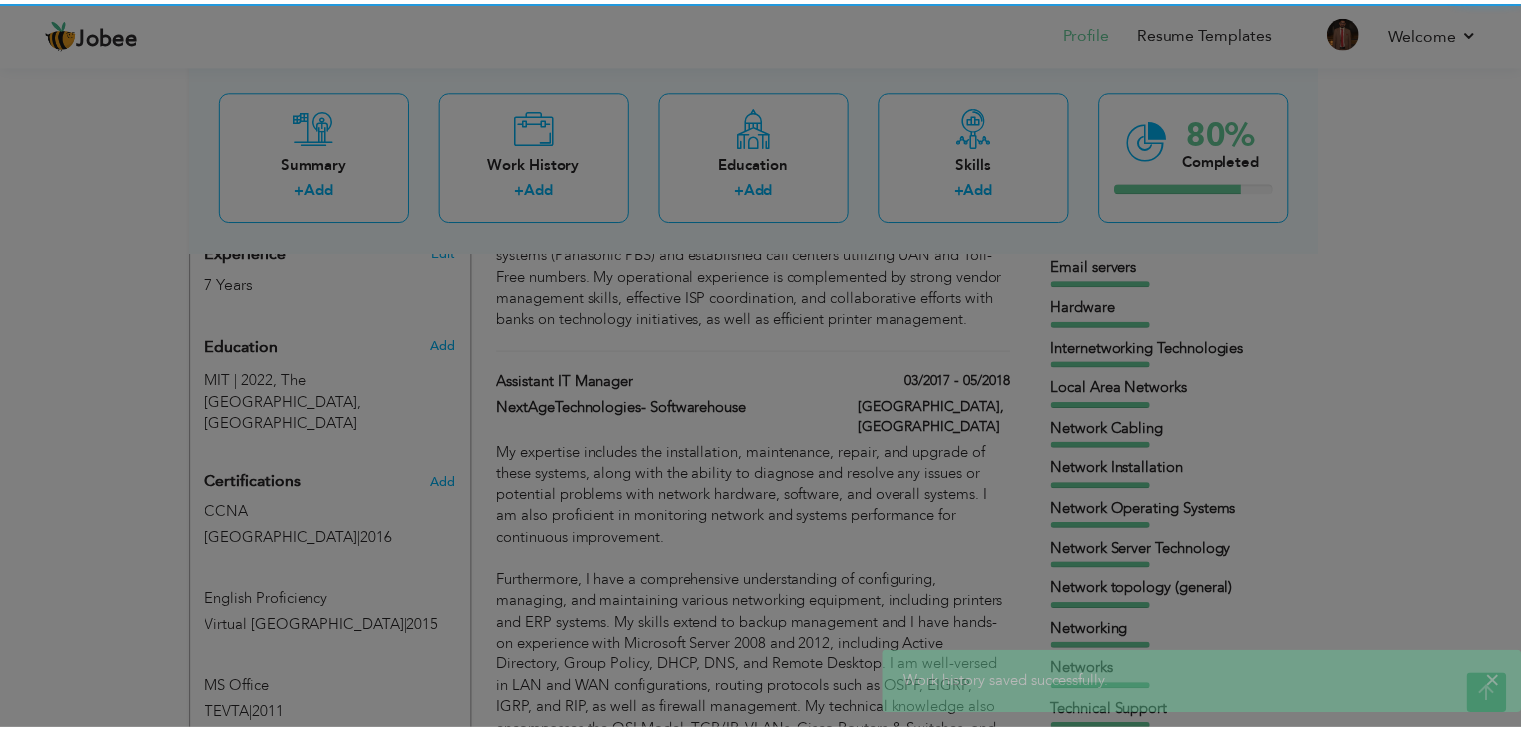 scroll, scrollTop: 0, scrollLeft: 0, axis: both 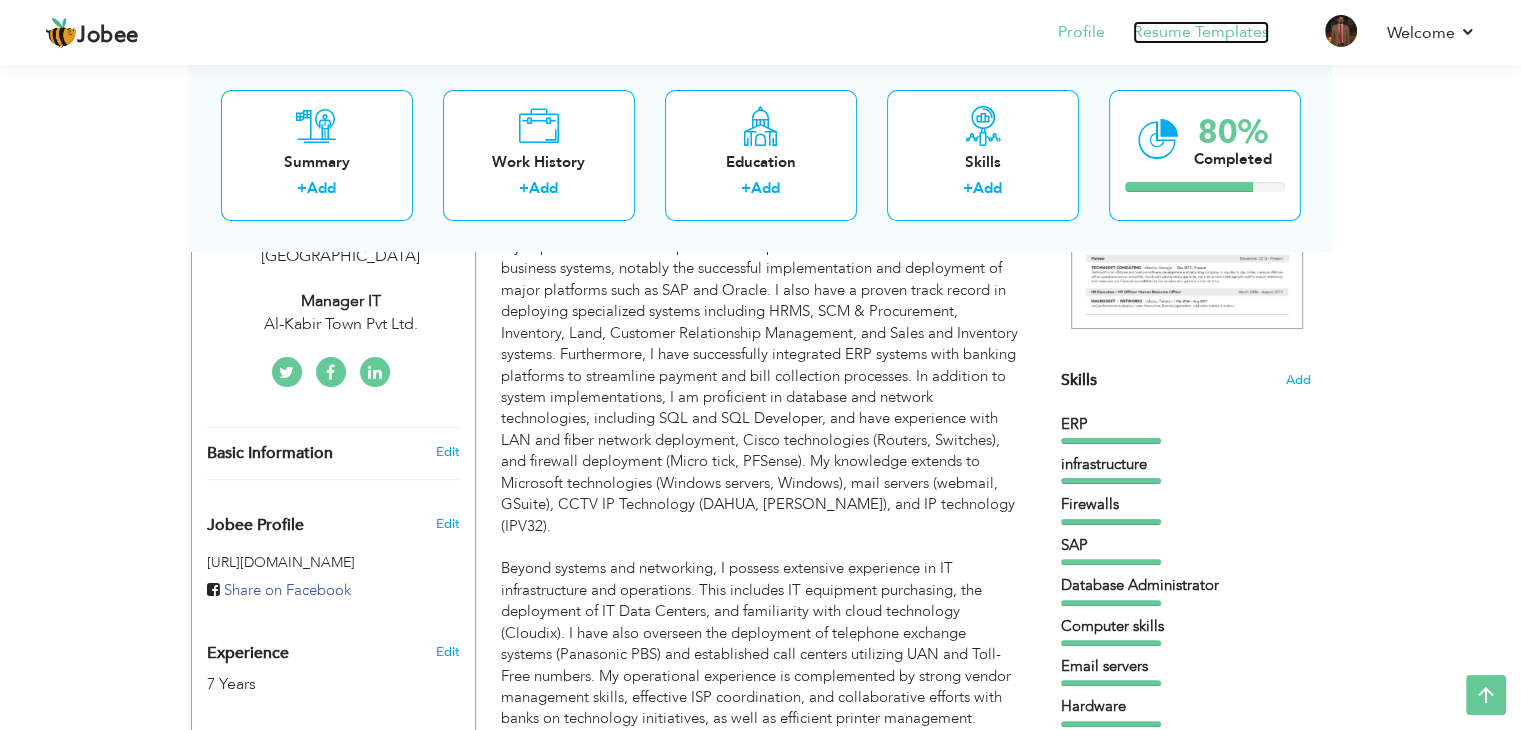 click on "Resume Templates" at bounding box center [1201, 32] 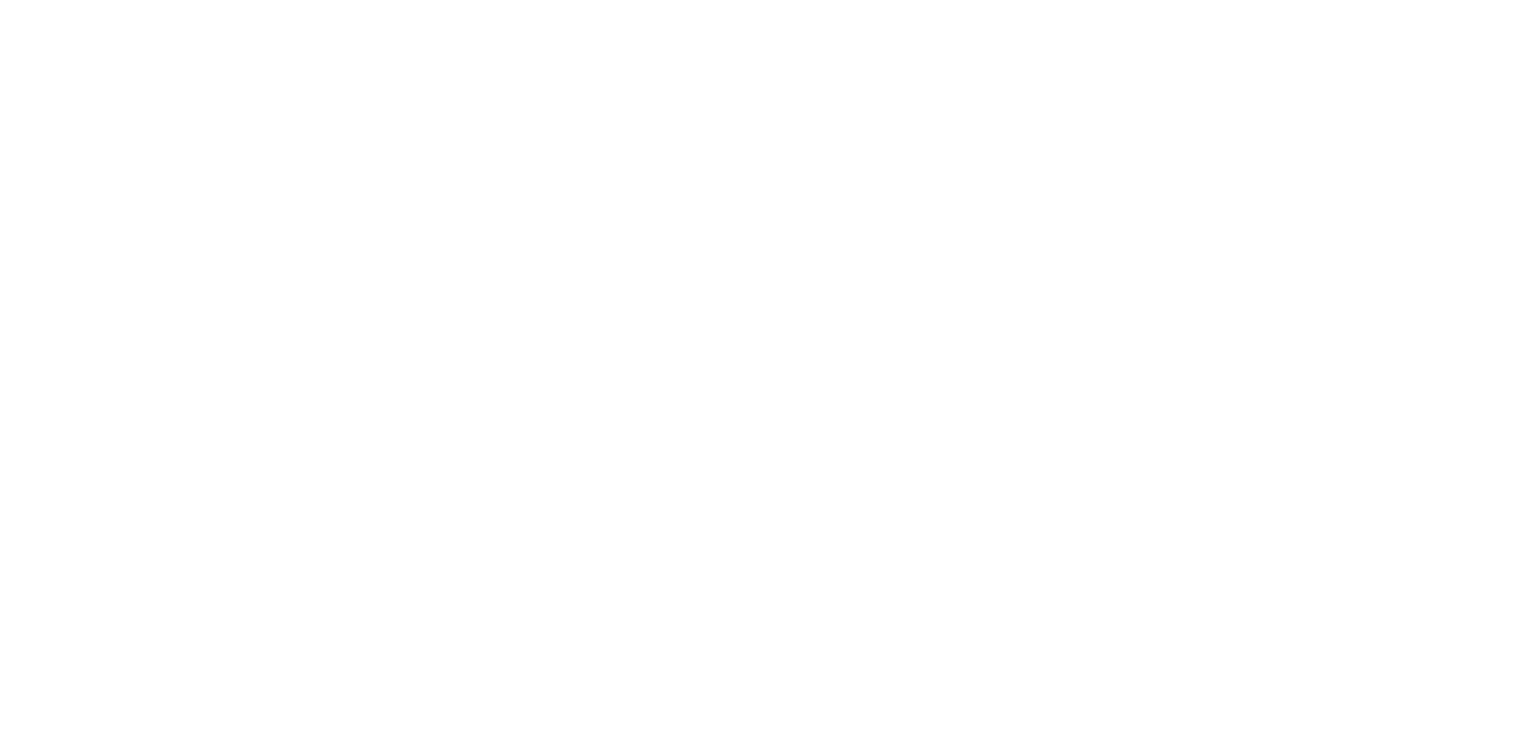 scroll, scrollTop: 0, scrollLeft: 0, axis: both 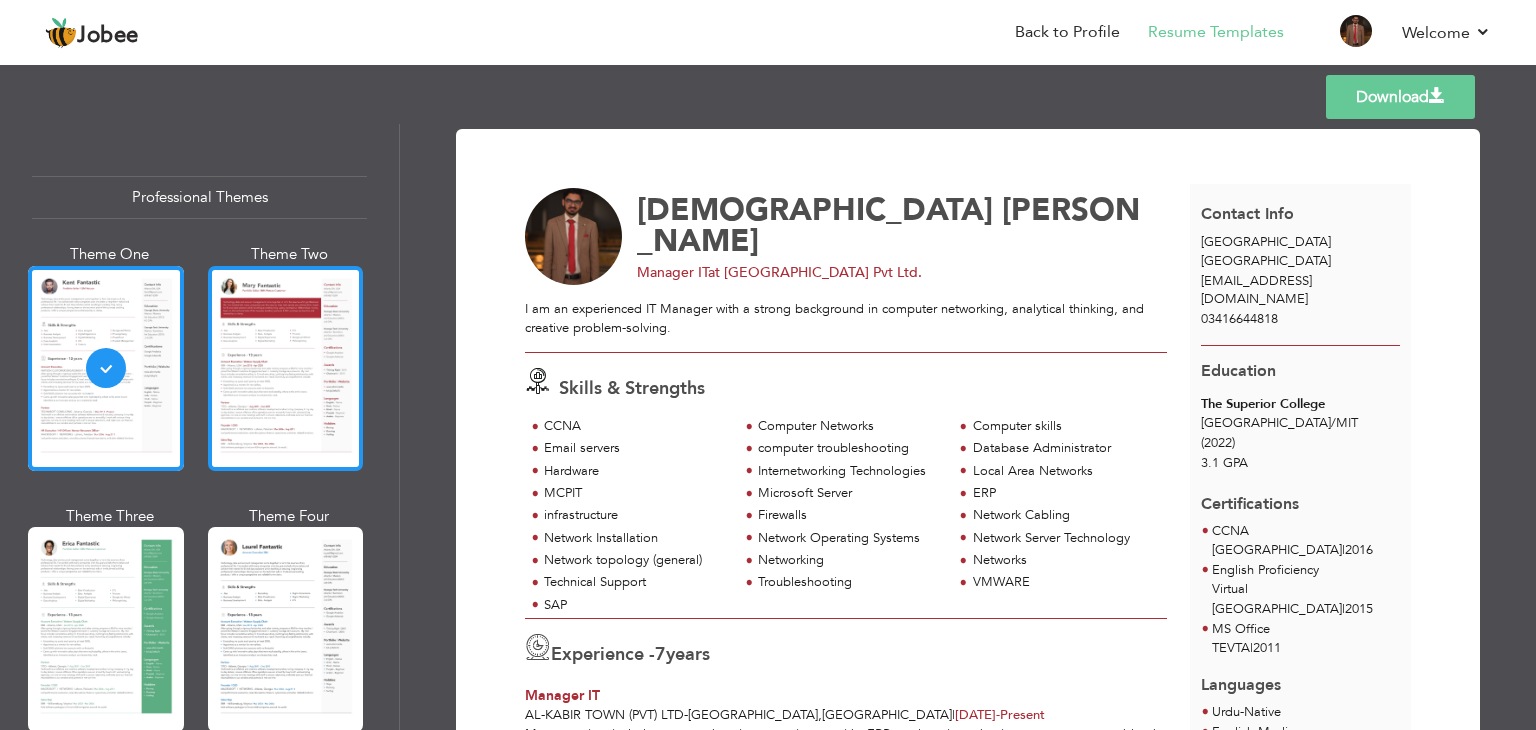 click at bounding box center [286, 368] 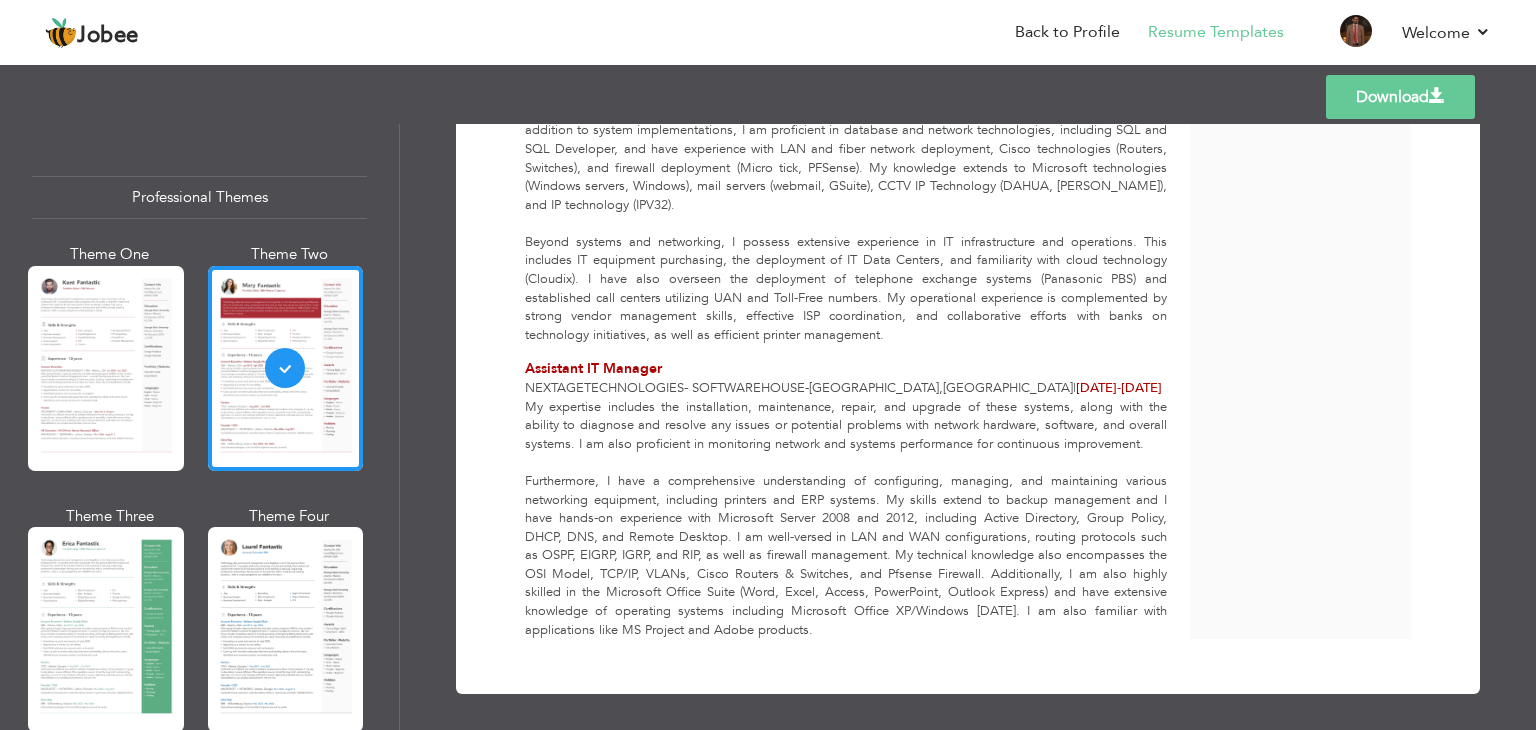 scroll, scrollTop: 713, scrollLeft: 0, axis: vertical 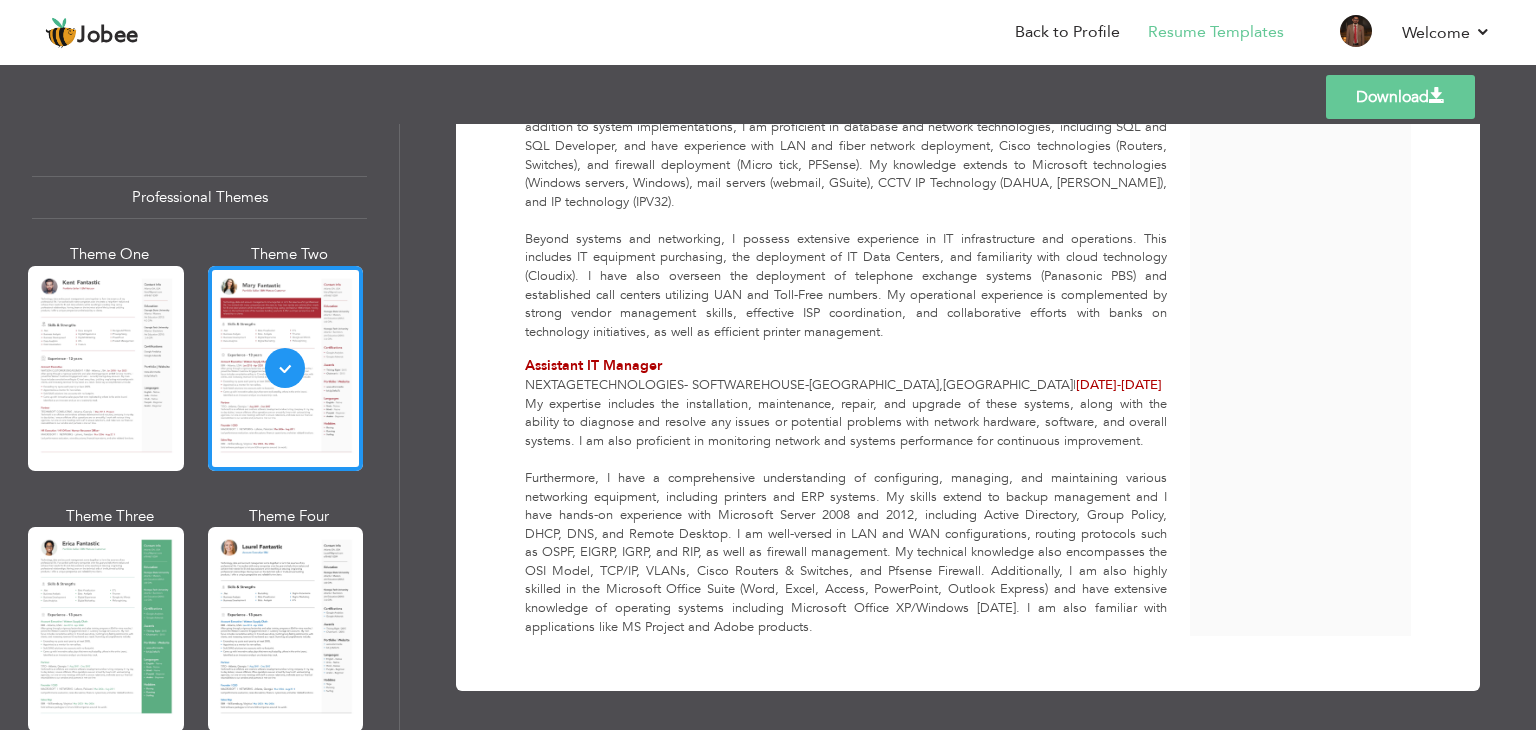click at bounding box center [106, 629] 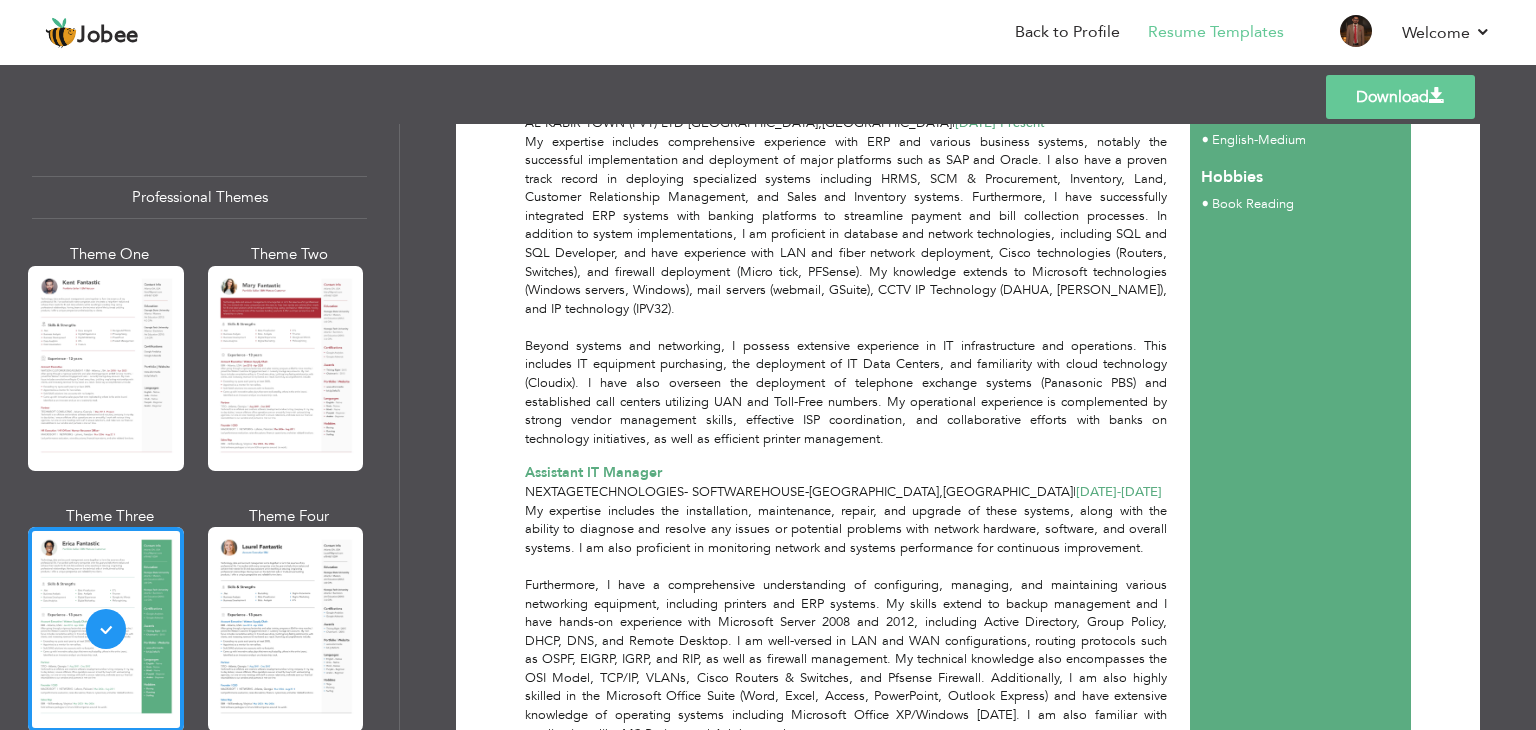 scroll, scrollTop: 699, scrollLeft: 0, axis: vertical 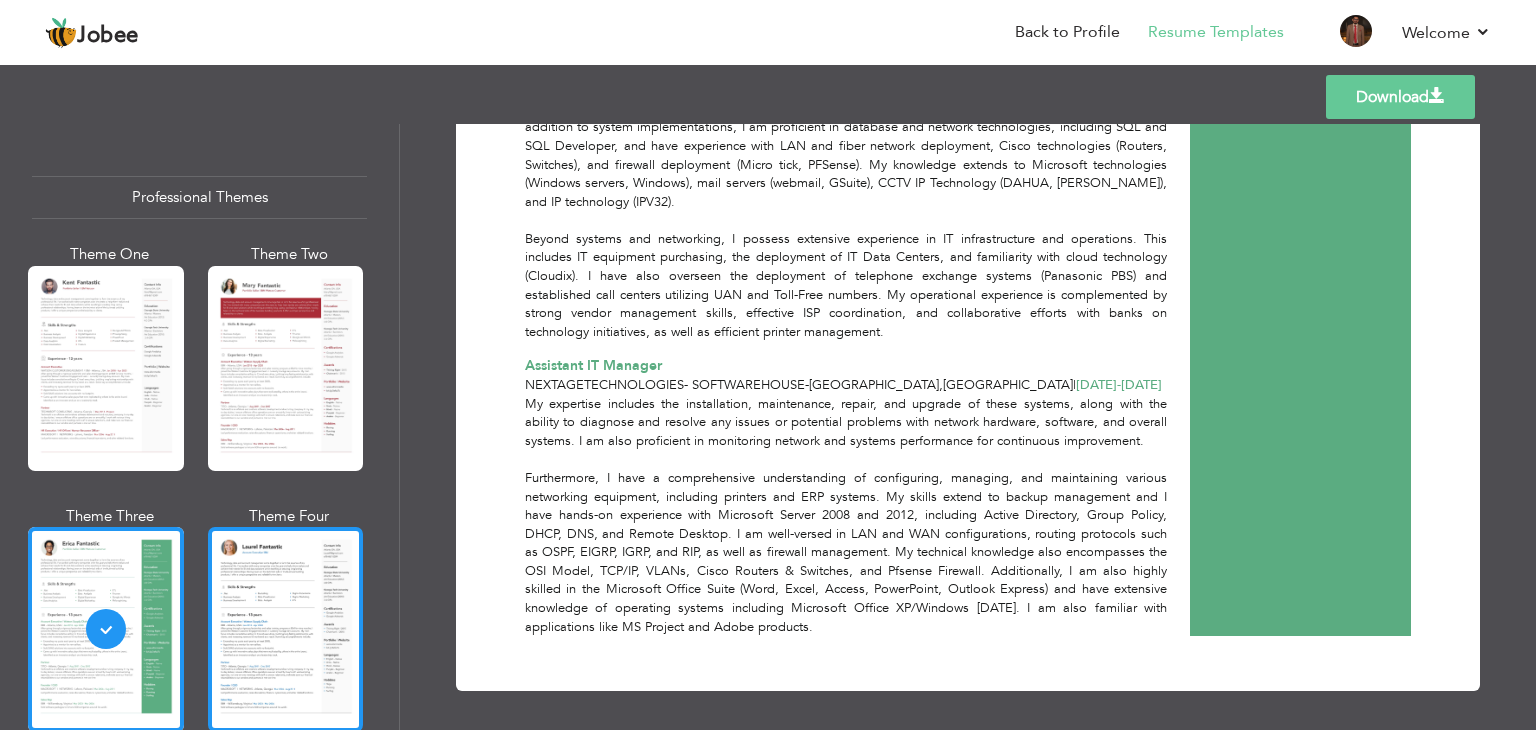 click at bounding box center (286, 629) 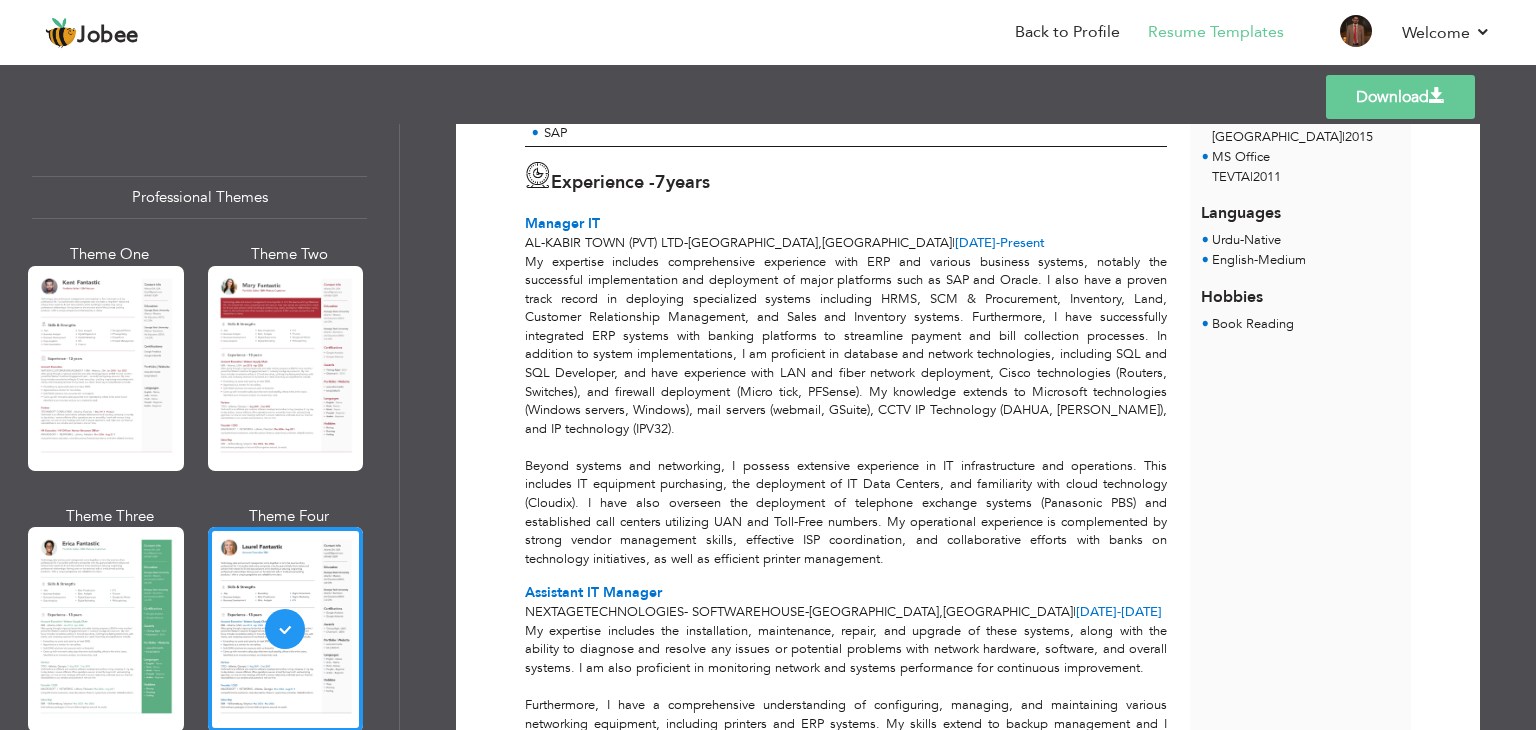 scroll, scrollTop: 699, scrollLeft: 0, axis: vertical 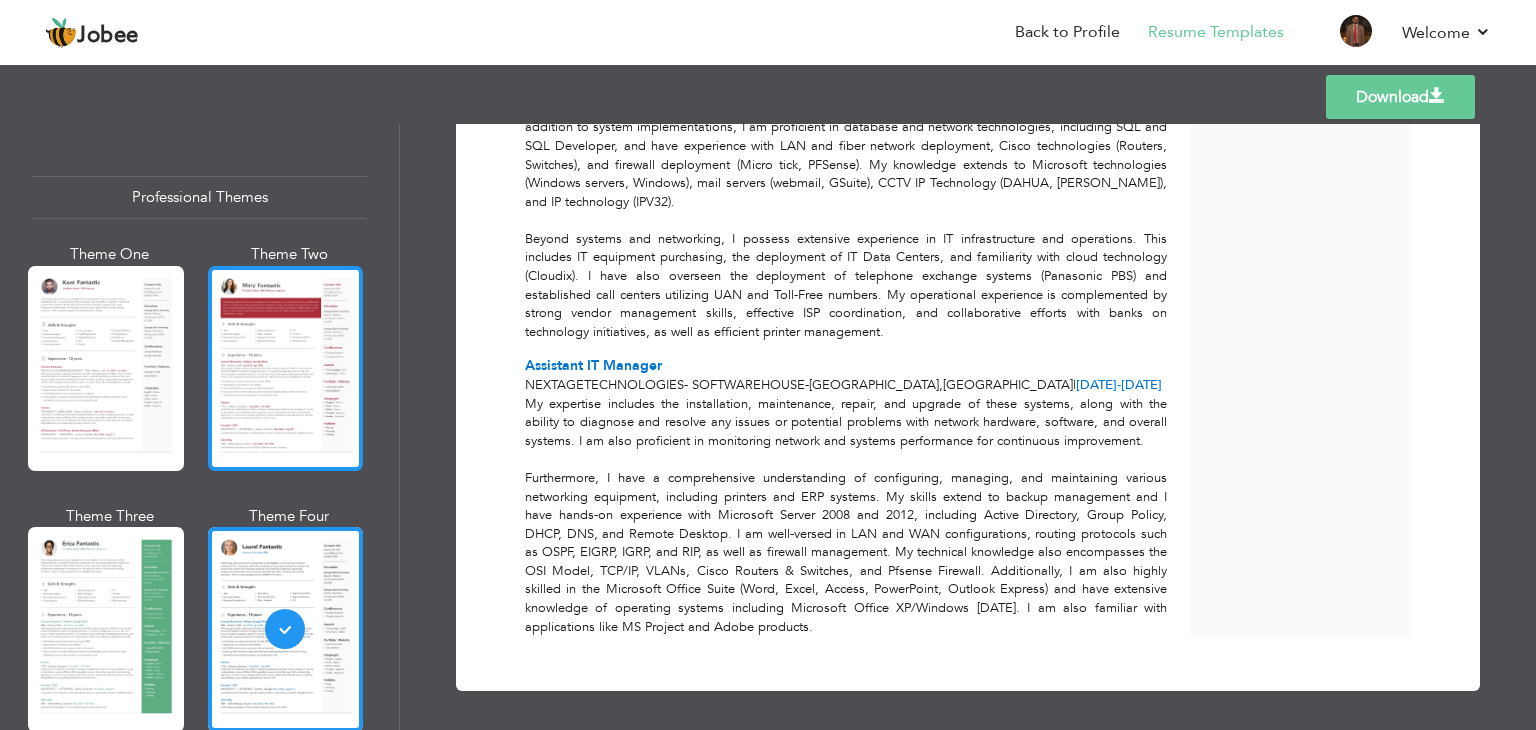 click at bounding box center (286, 368) 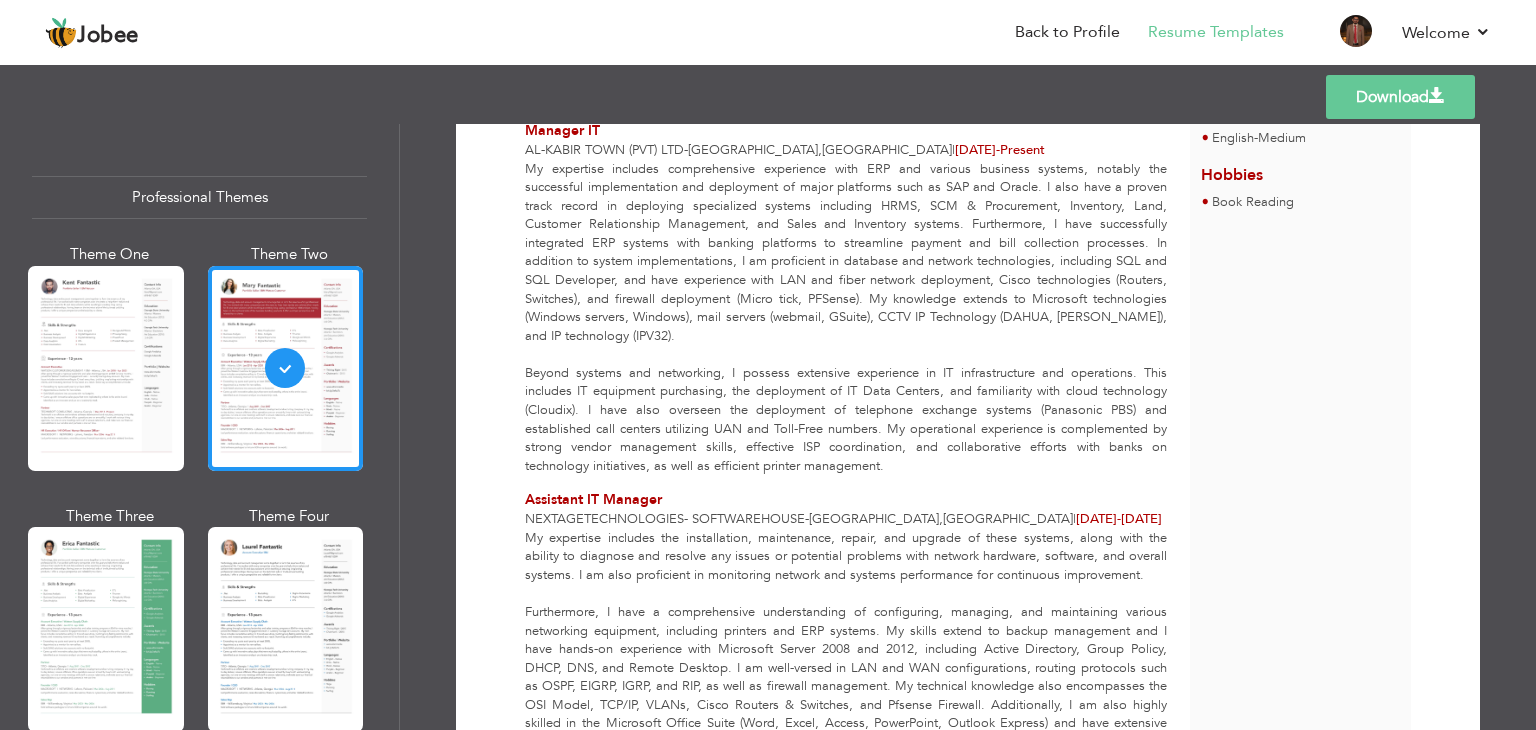 scroll, scrollTop: 713, scrollLeft: 0, axis: vertical 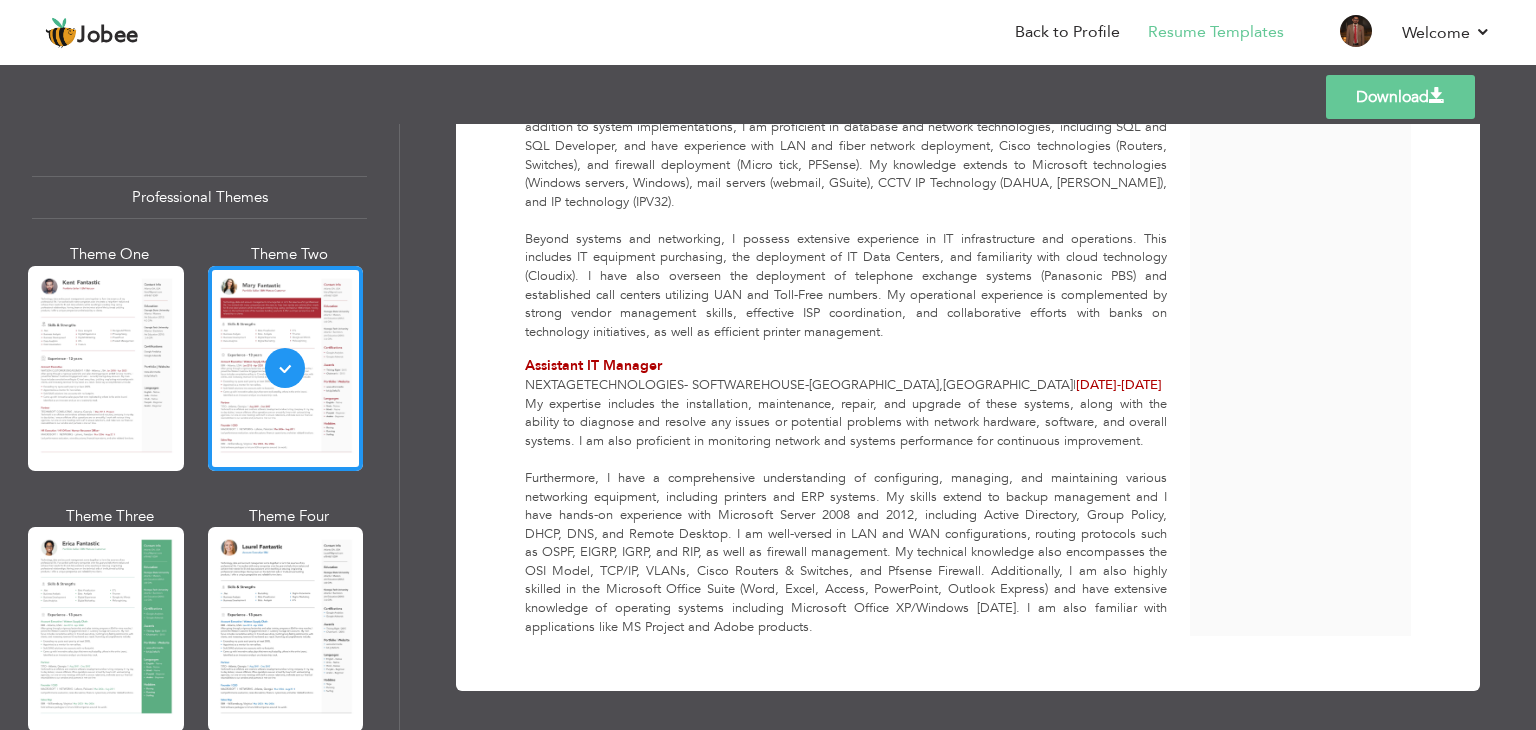 click on "Download" at bounding box center (1400, 97) 